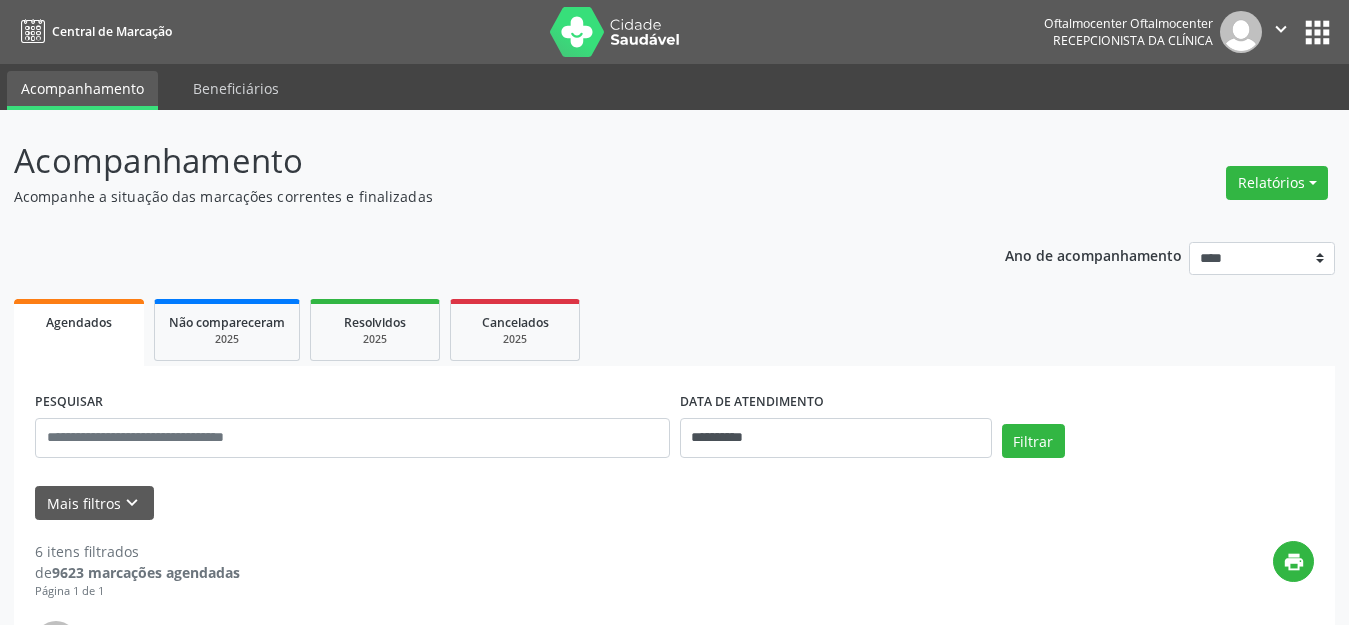 scroll, scrollTop: 0, scrollLeft: 0, axis: both 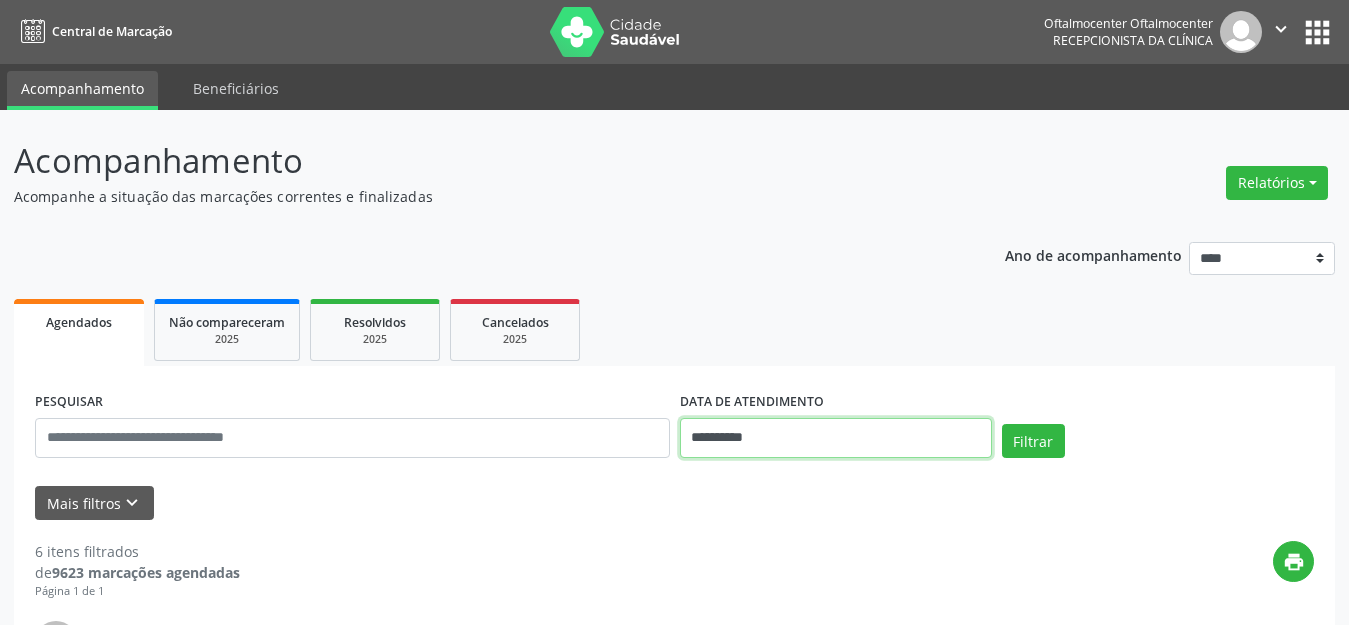 click on "**********" at bounding box center (836, 438) 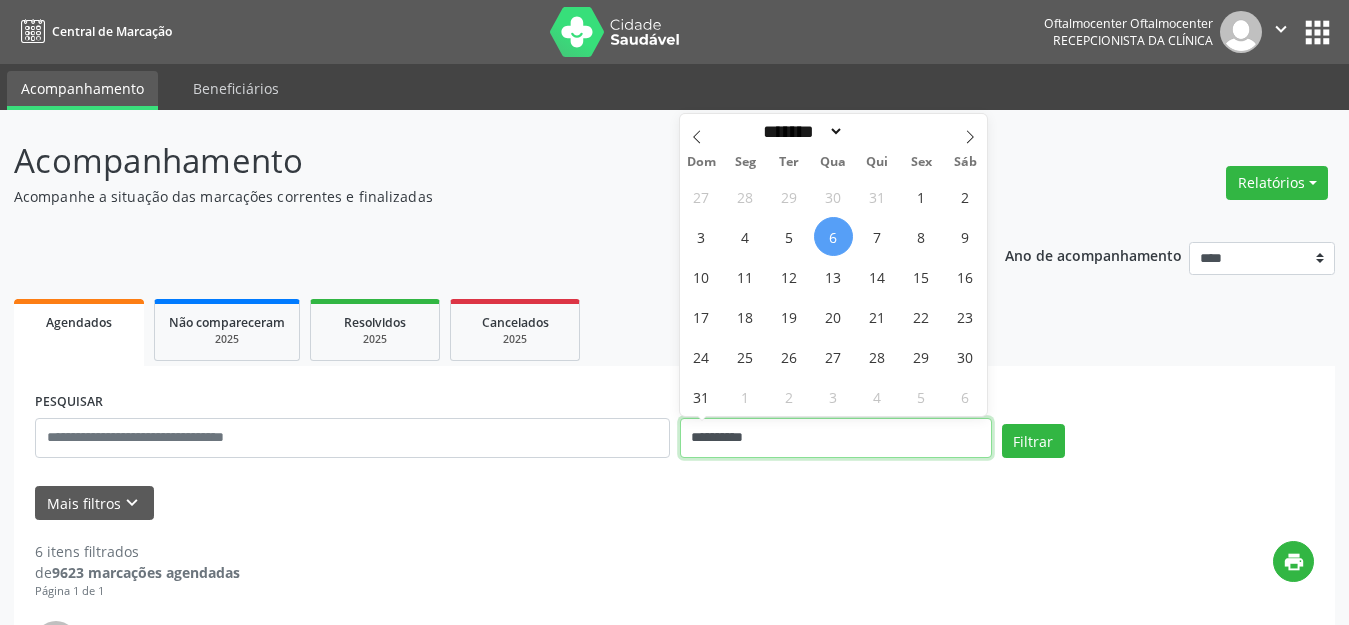 click on "**********" at bounding box center [836, 438] 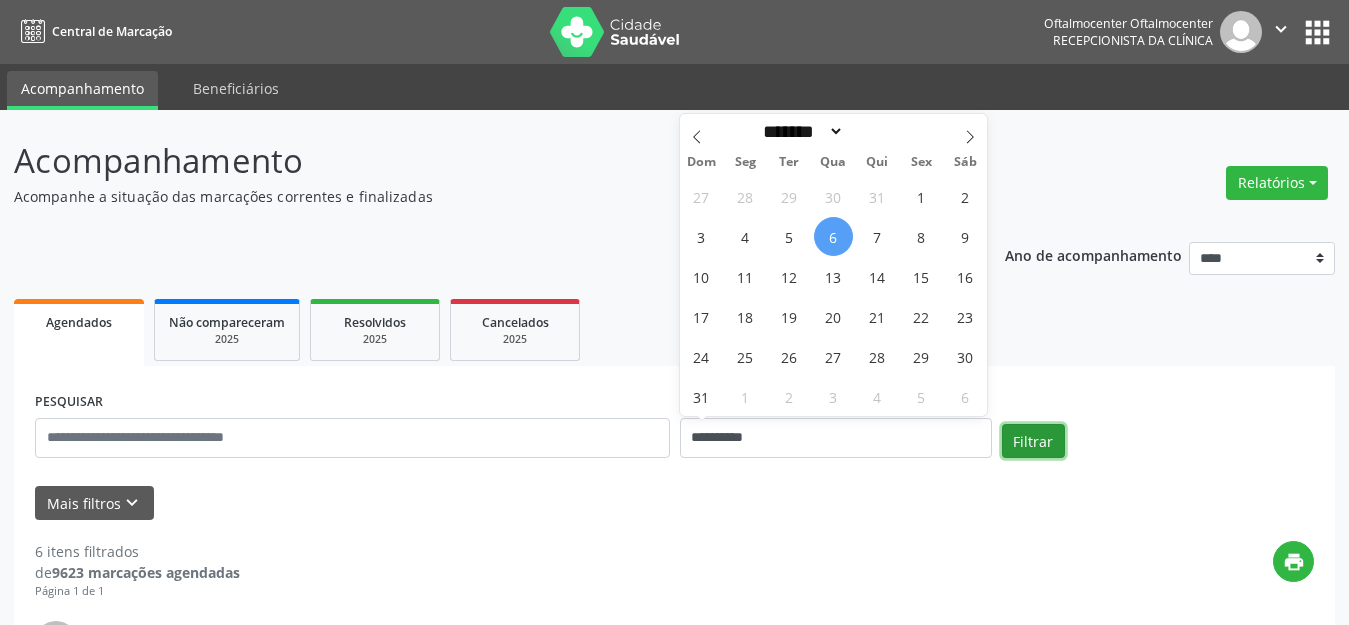click on "Filtrar" at bounding box center [1033, 441] 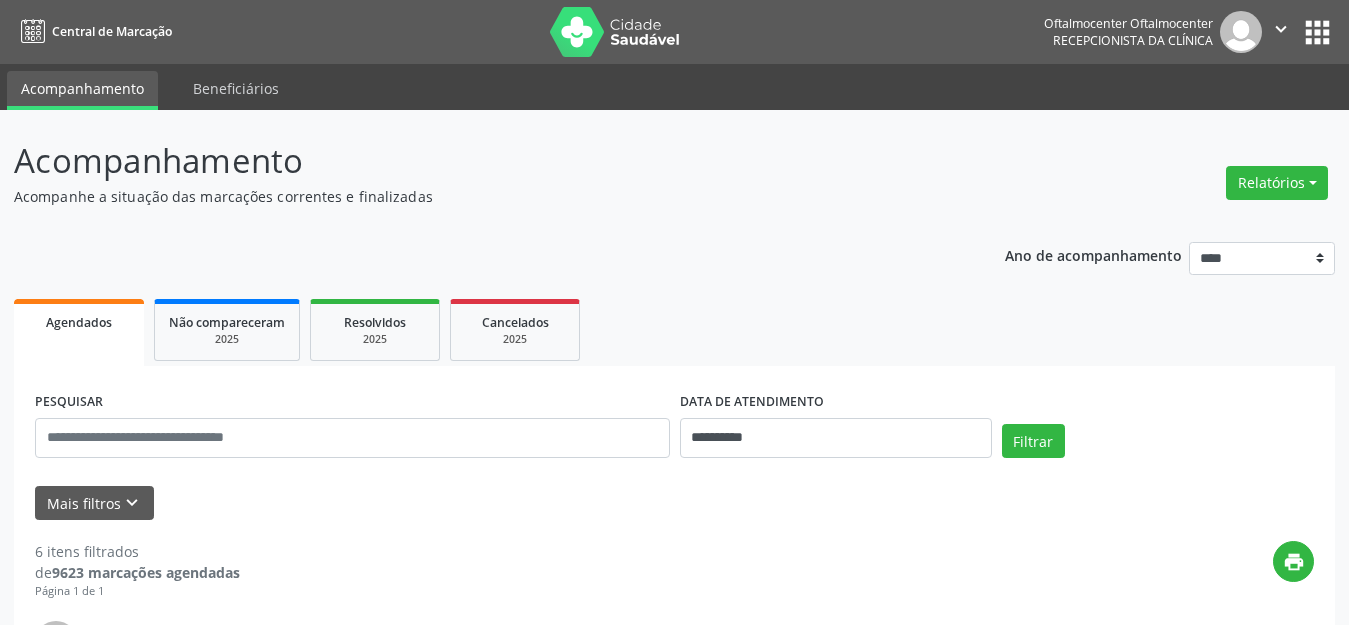 scroll, scrollTop: 547, scrollLeft: 0, axis: vertical 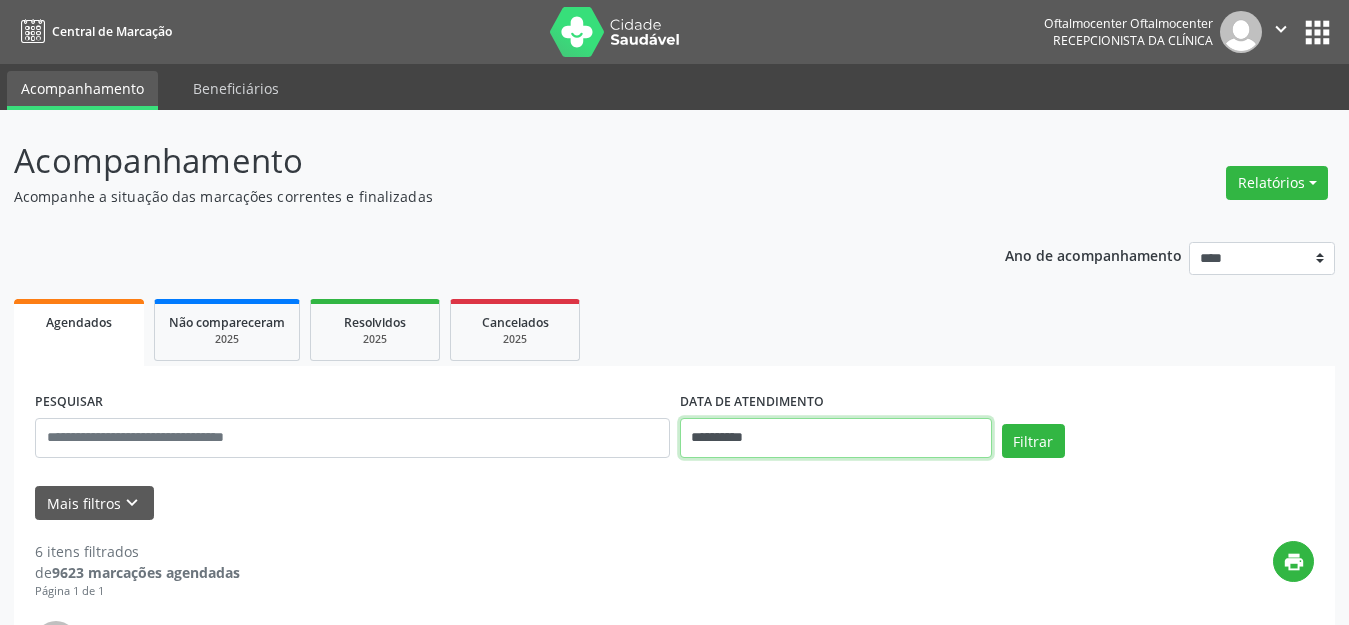 click on "**********" at bounding box center (836, 438) 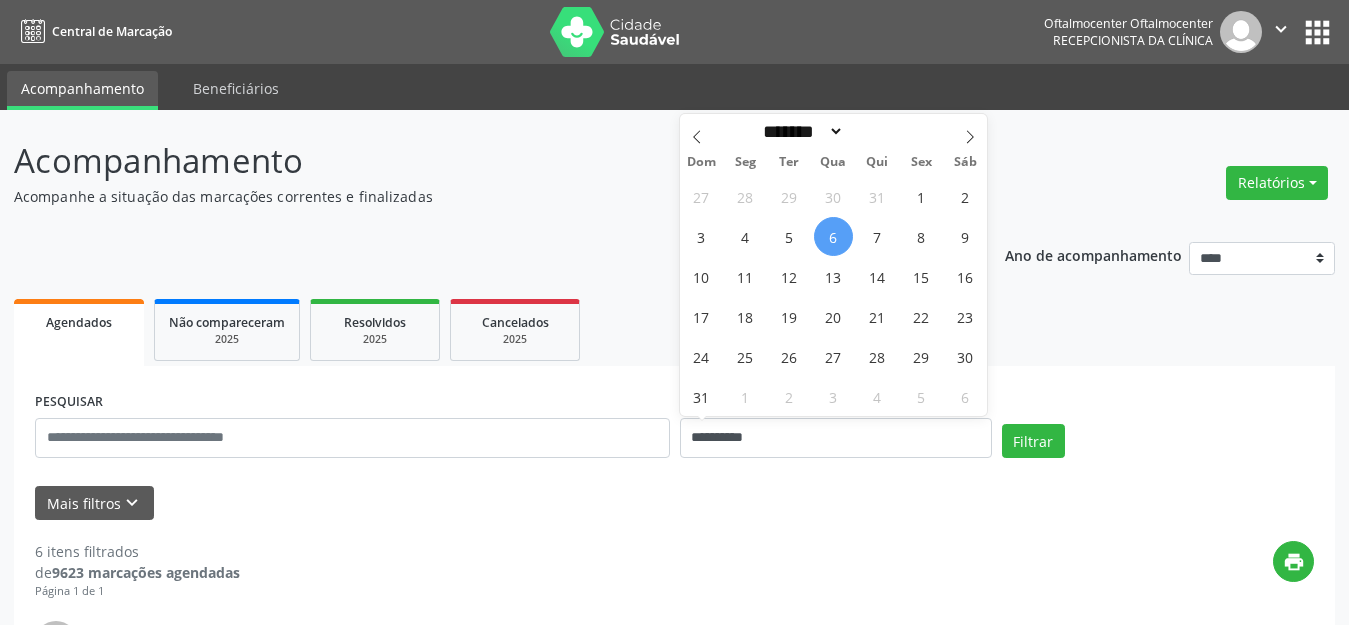 click on "6" at bounding box center [833, 236] 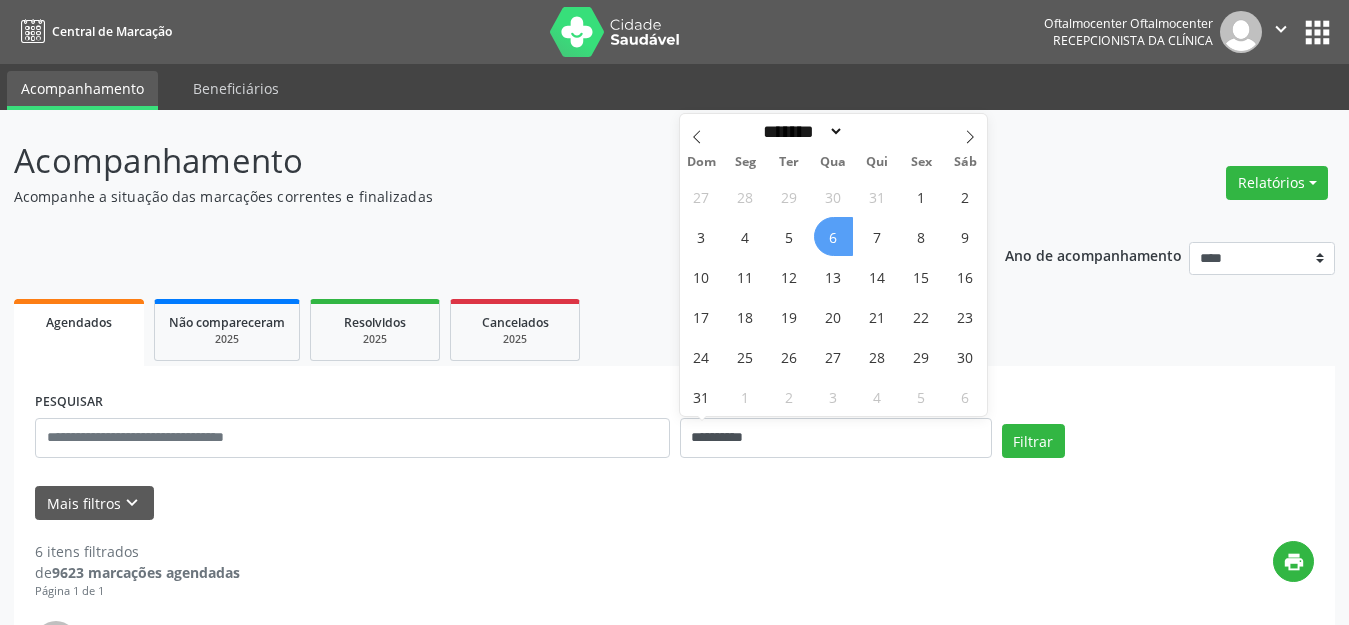 click on "6" at bounding box center [833, 236] 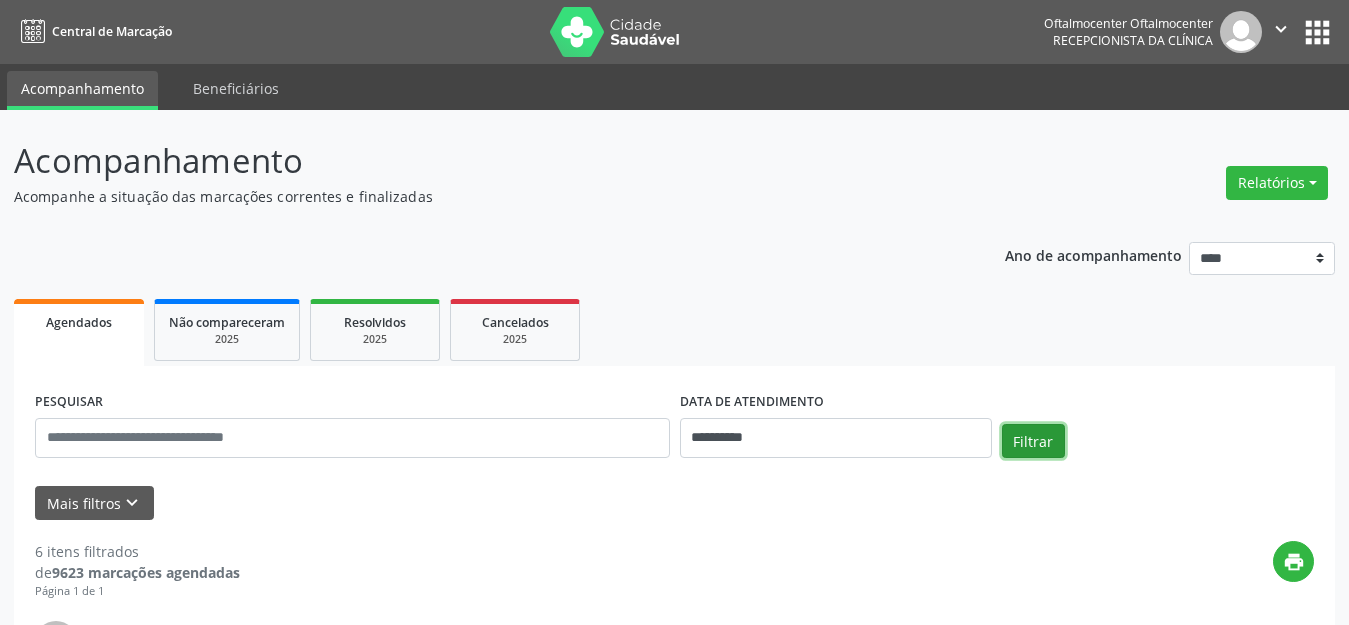 click on "Filtrar" at bounding box center [1033, 441] 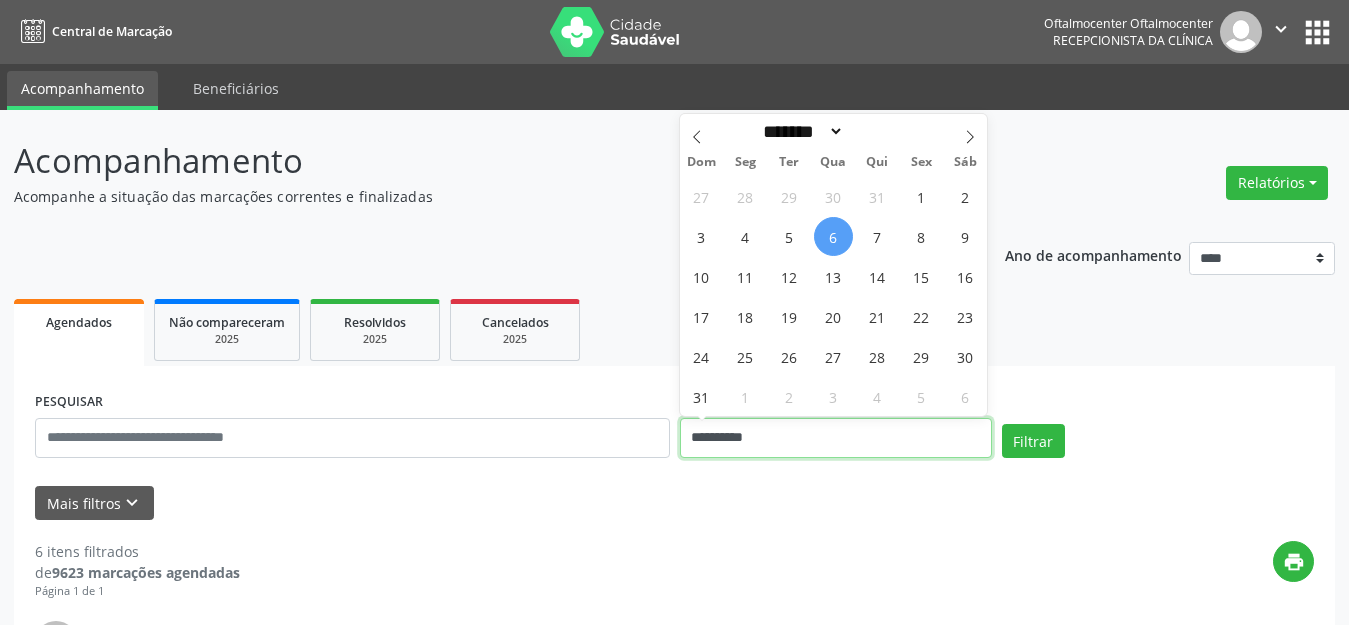 click on "**********" at bounding box center [836, 438] 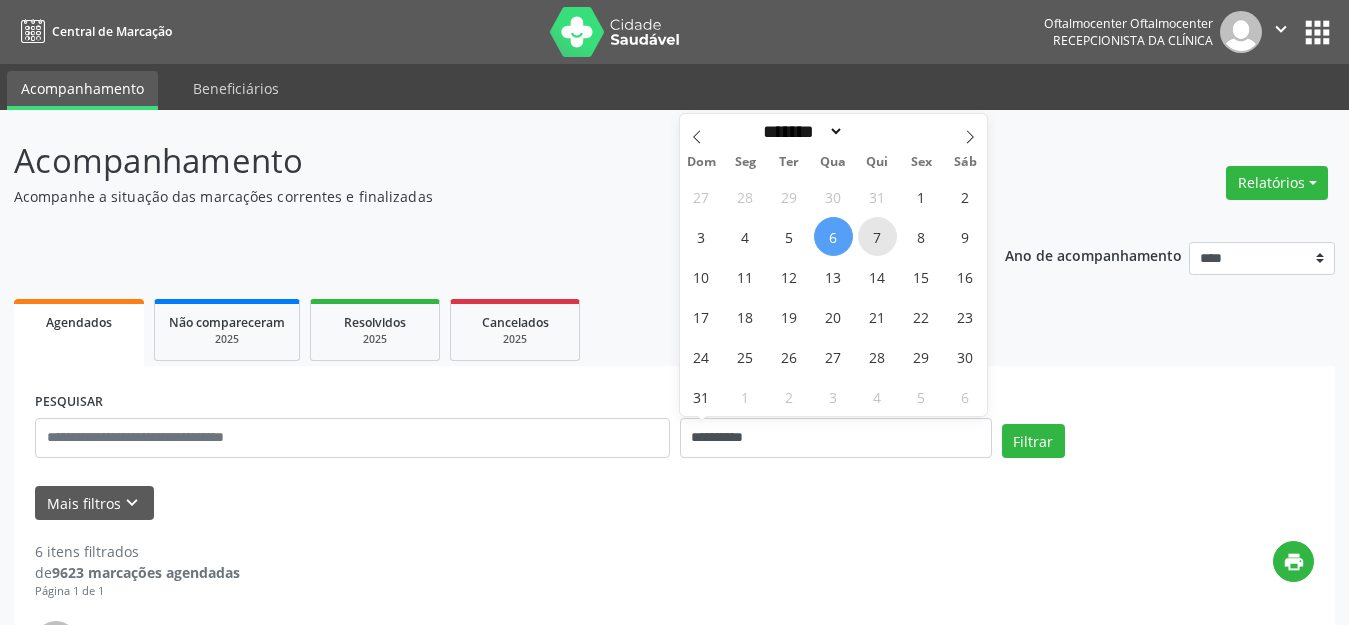 click on "7" at bounding box center (877, 236) 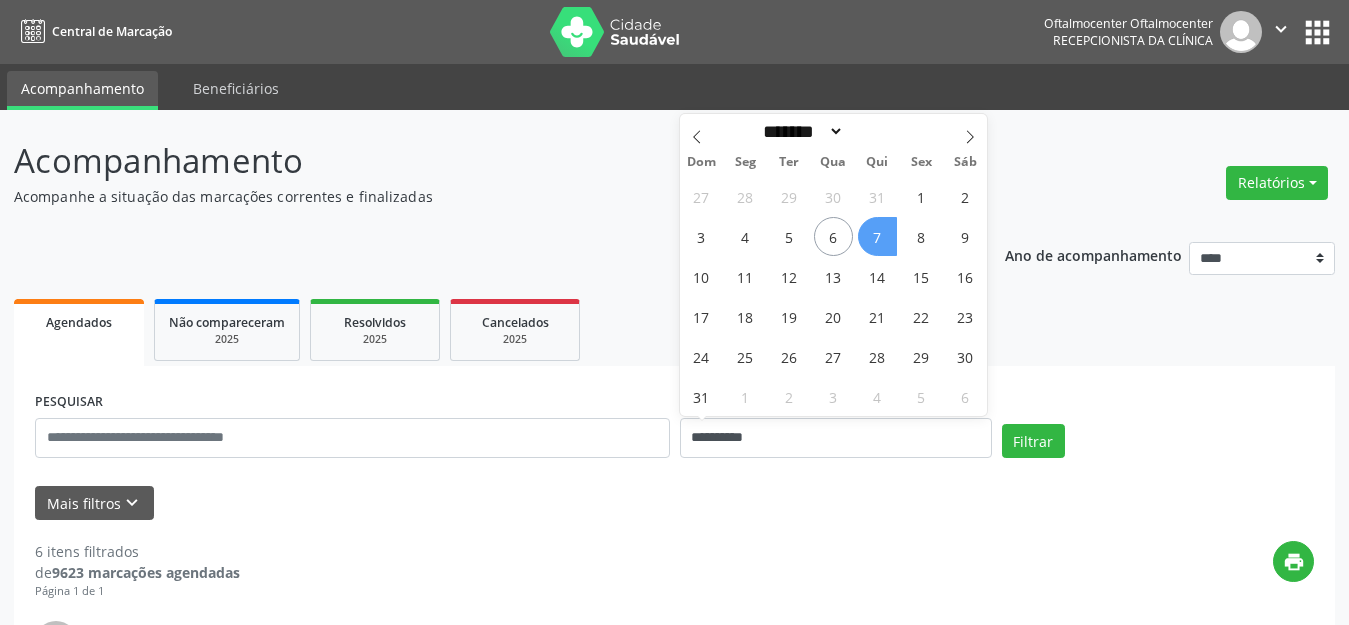 click on "7" at bounding box center (877, 236) 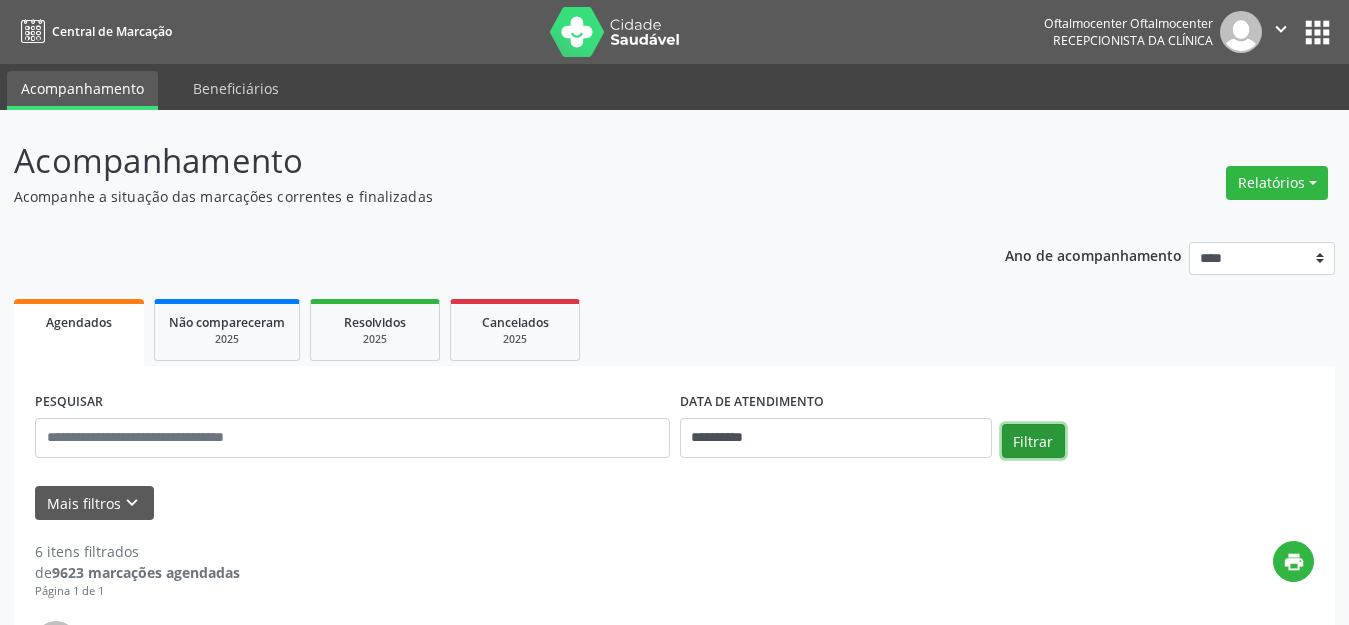 click on "Filtrar" at bounding box center [1033, 441] 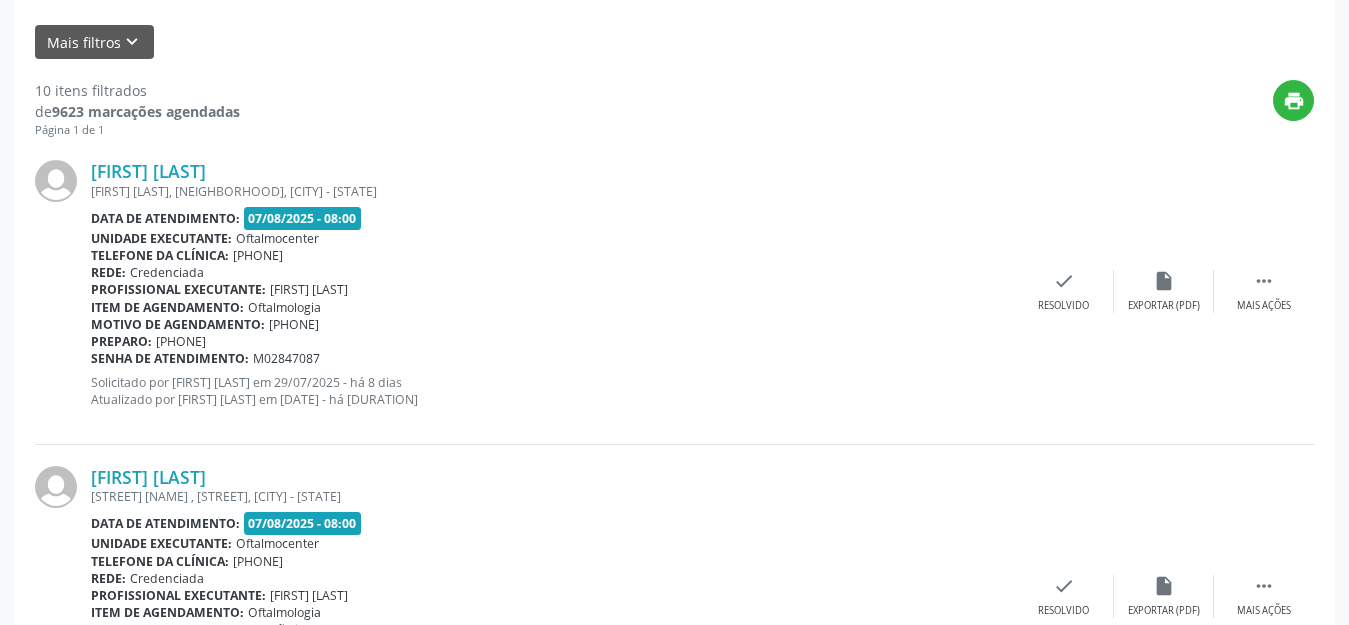 scroll, scrollTop: 0, scrollLeft: 0, axis: both 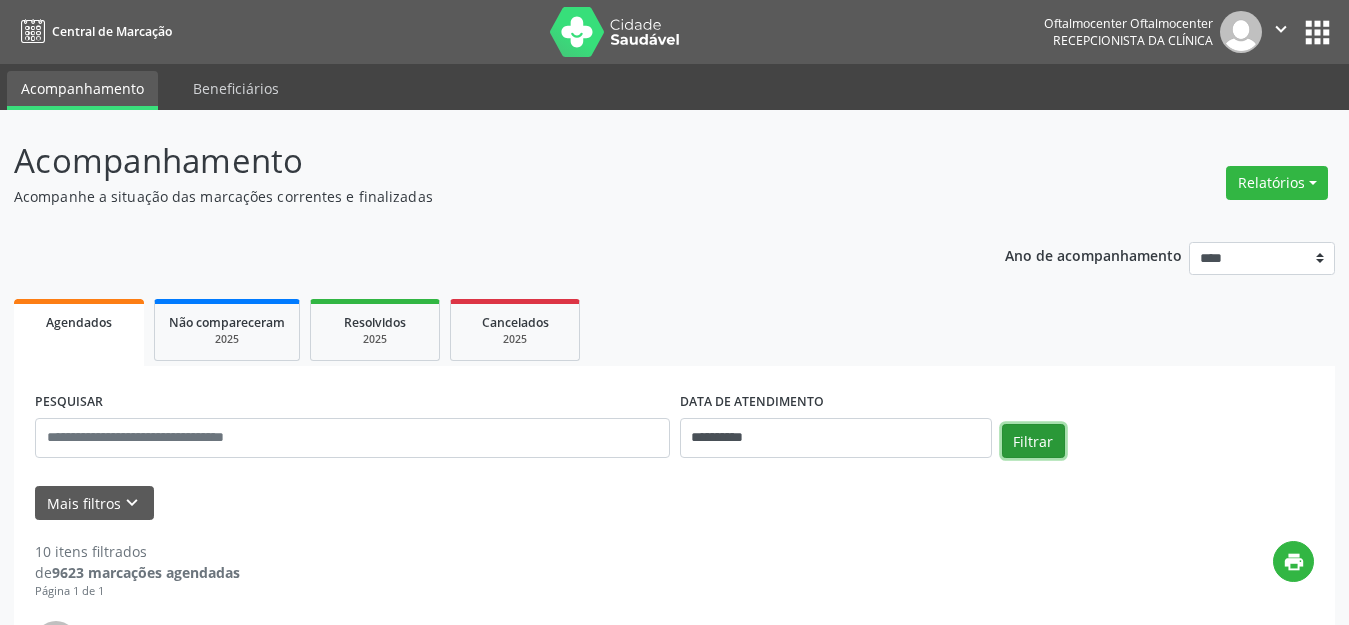 click on "Filtrar" at bounding box center (1033, 441) 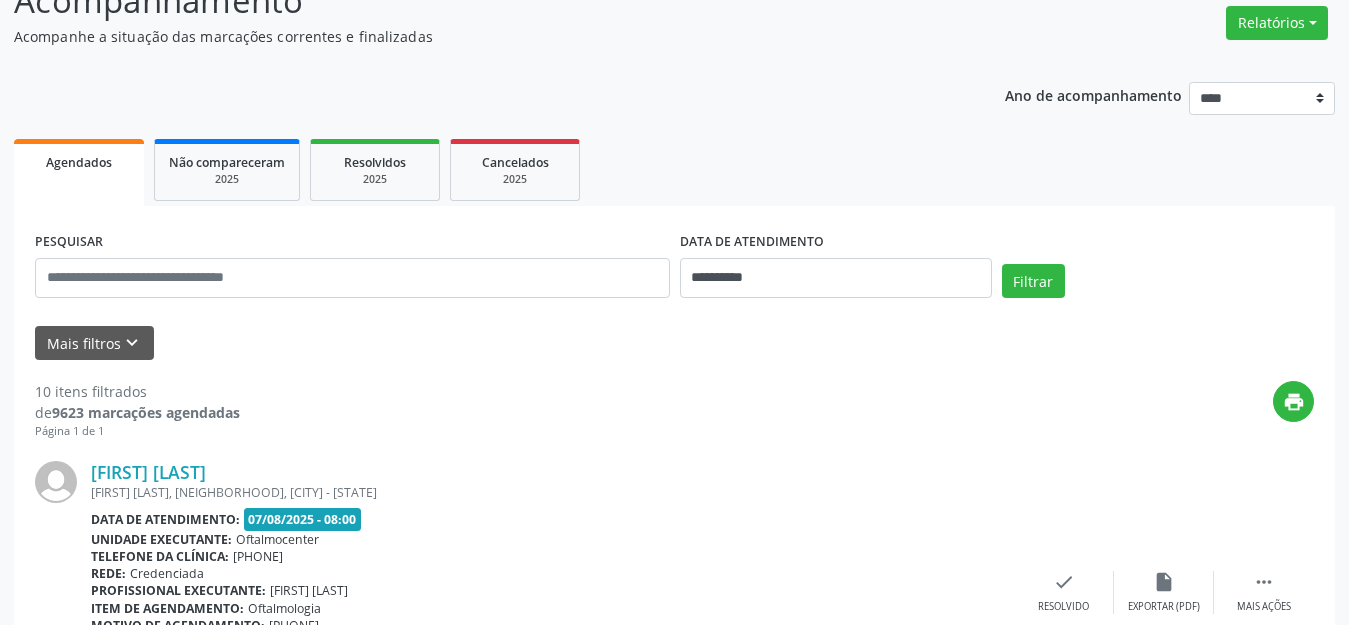 scroll, scrollTop: 0, scrollLeft: 0, axis: both 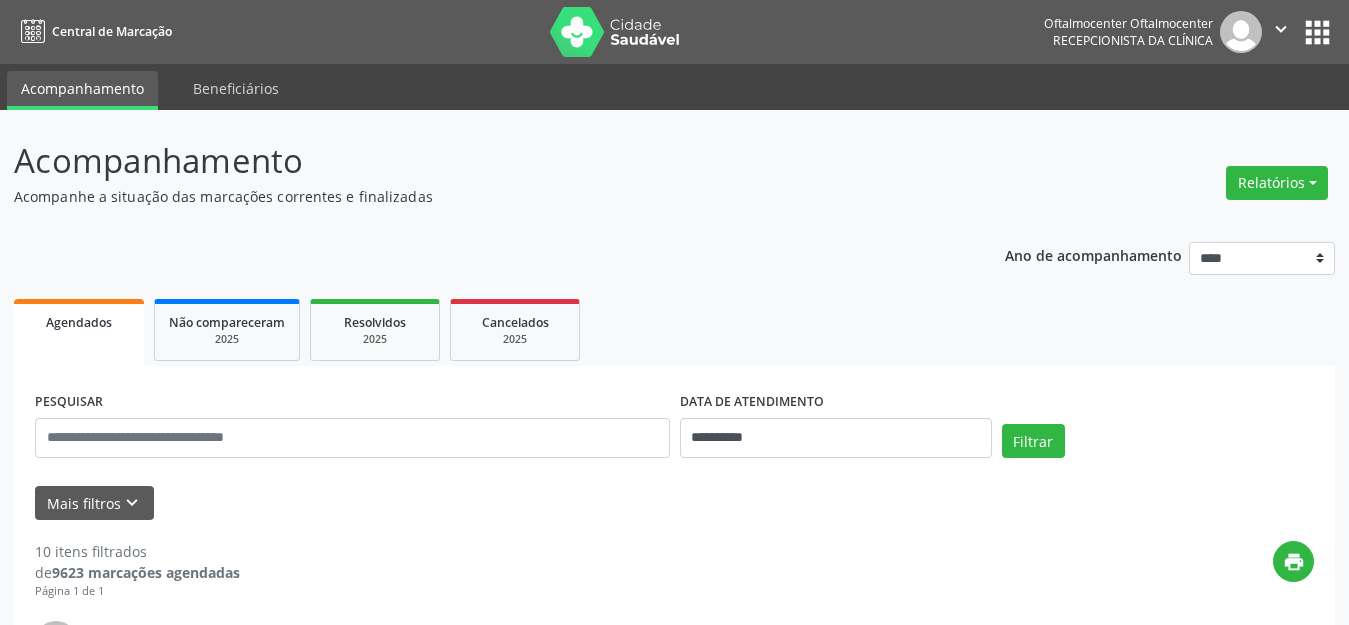 click on "Filtrar" at bounding box center [1158, 448] 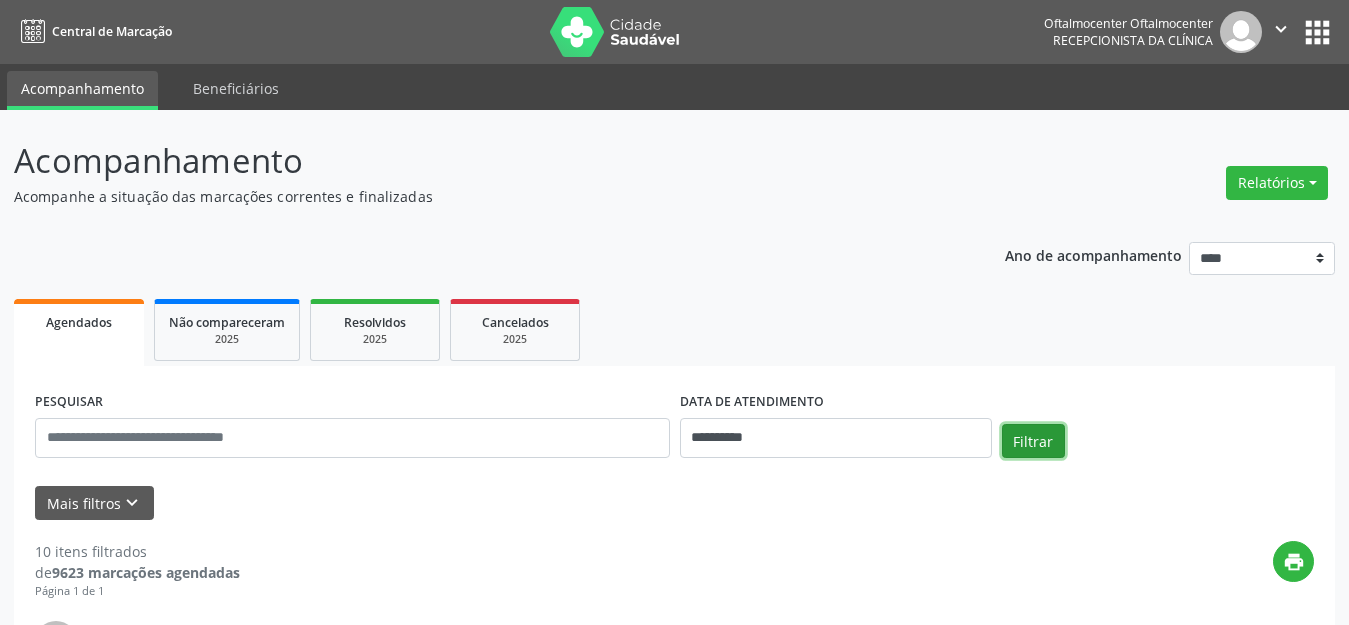 click on "Filtrar" at bounding box center (1033, 441) 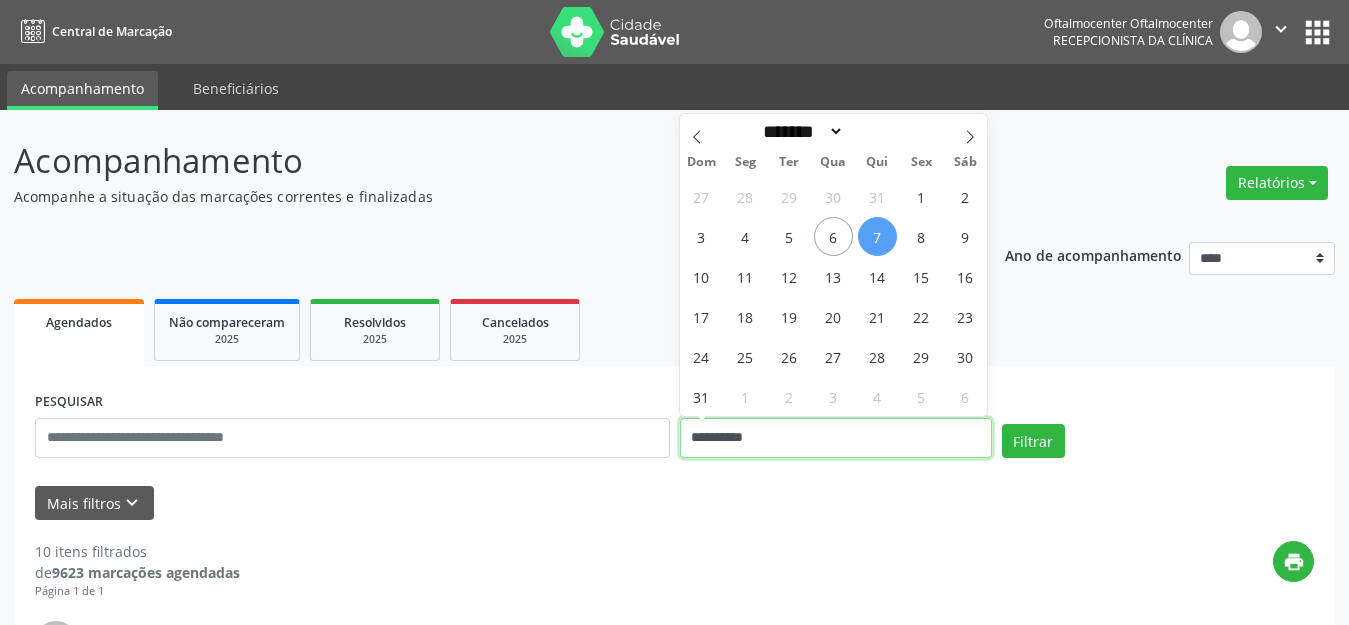 click on "**********" at bounding box center [836, 438] 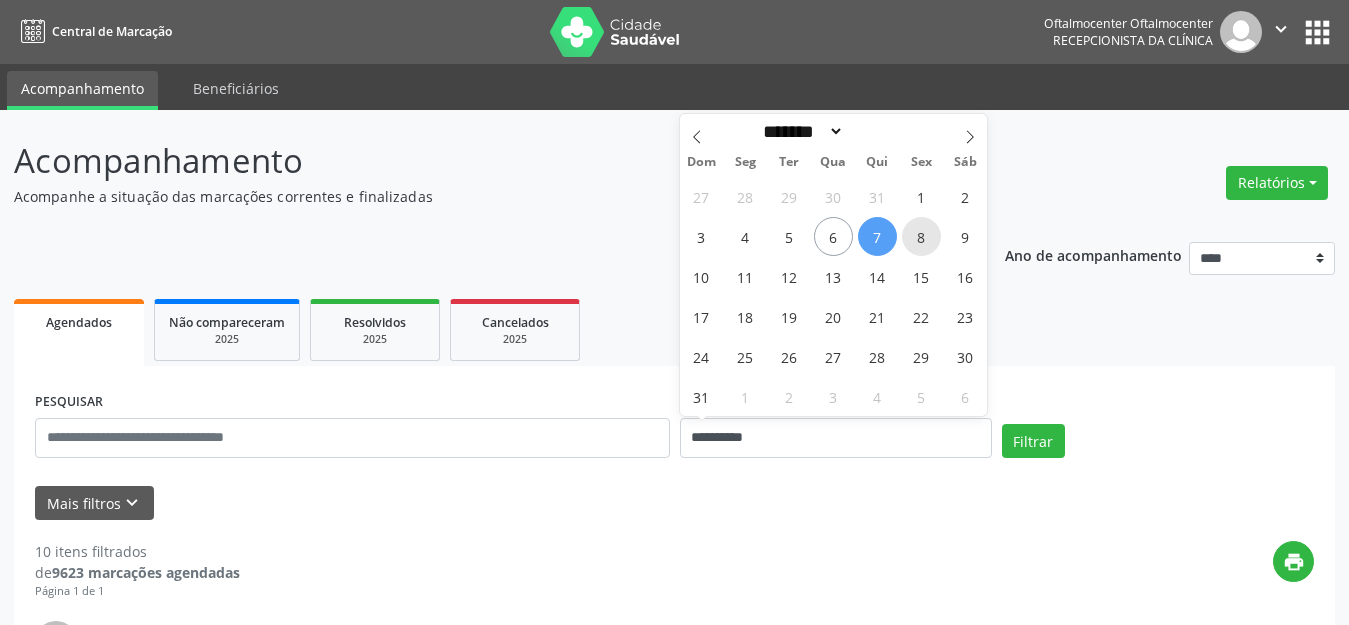 click on "8" at bounding box center (921, 236) 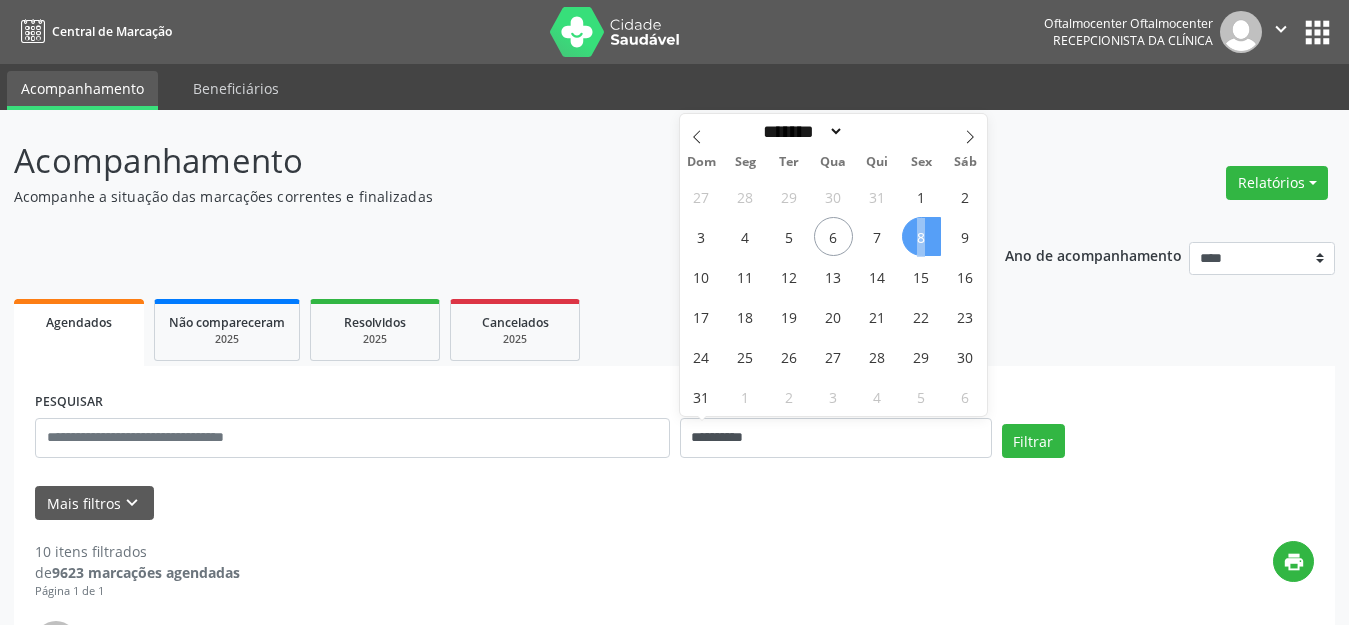 click on "8" at bounding box center [921, 236] 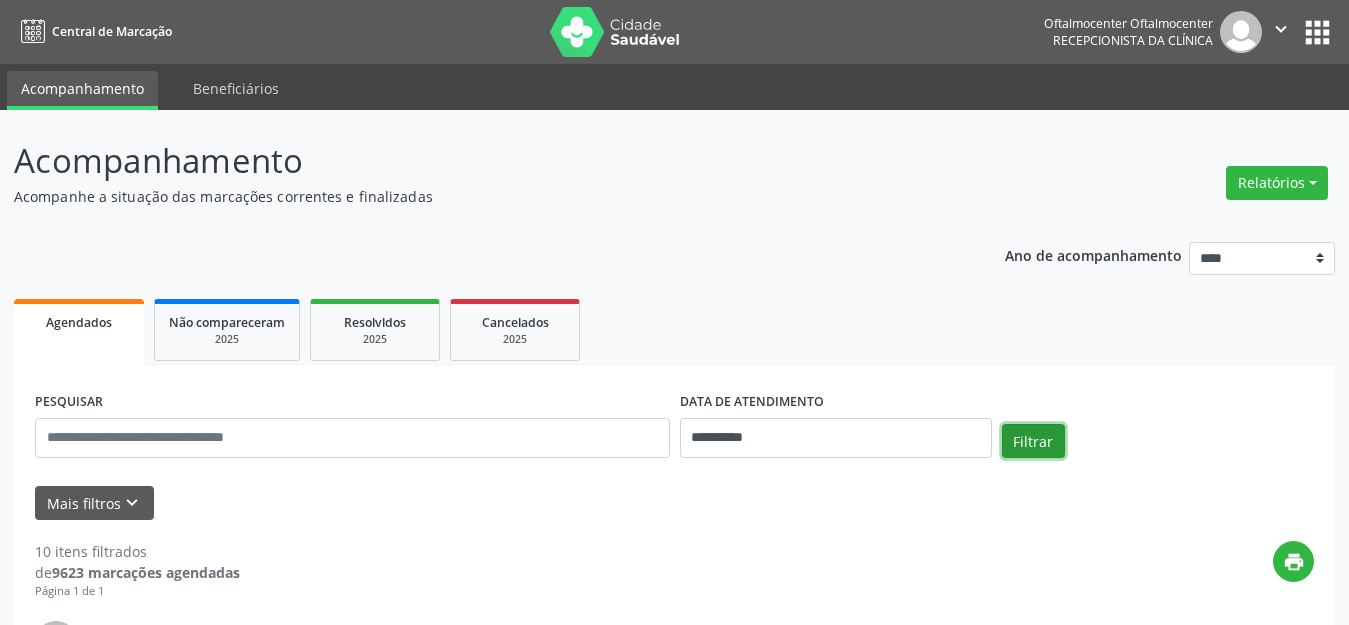 click on "Filtrar" at bounding box center [1033, 441] 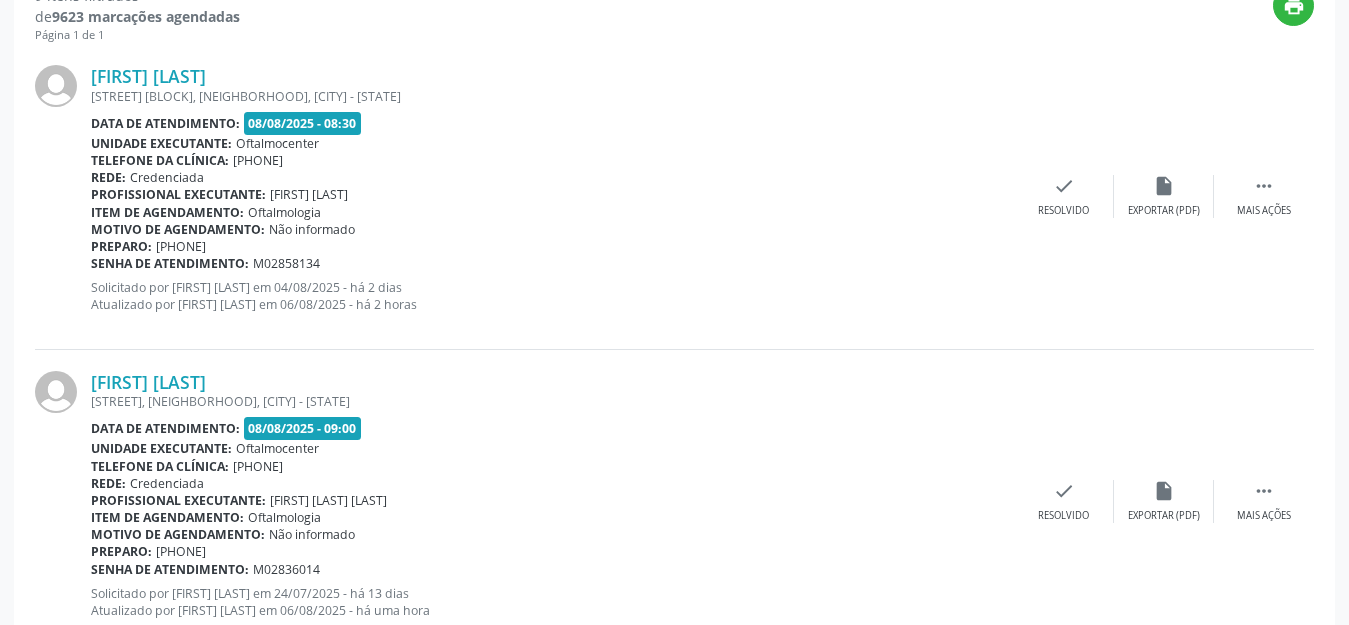 scroll, scrollTop: 0, scrollLeft: 0, axis: both 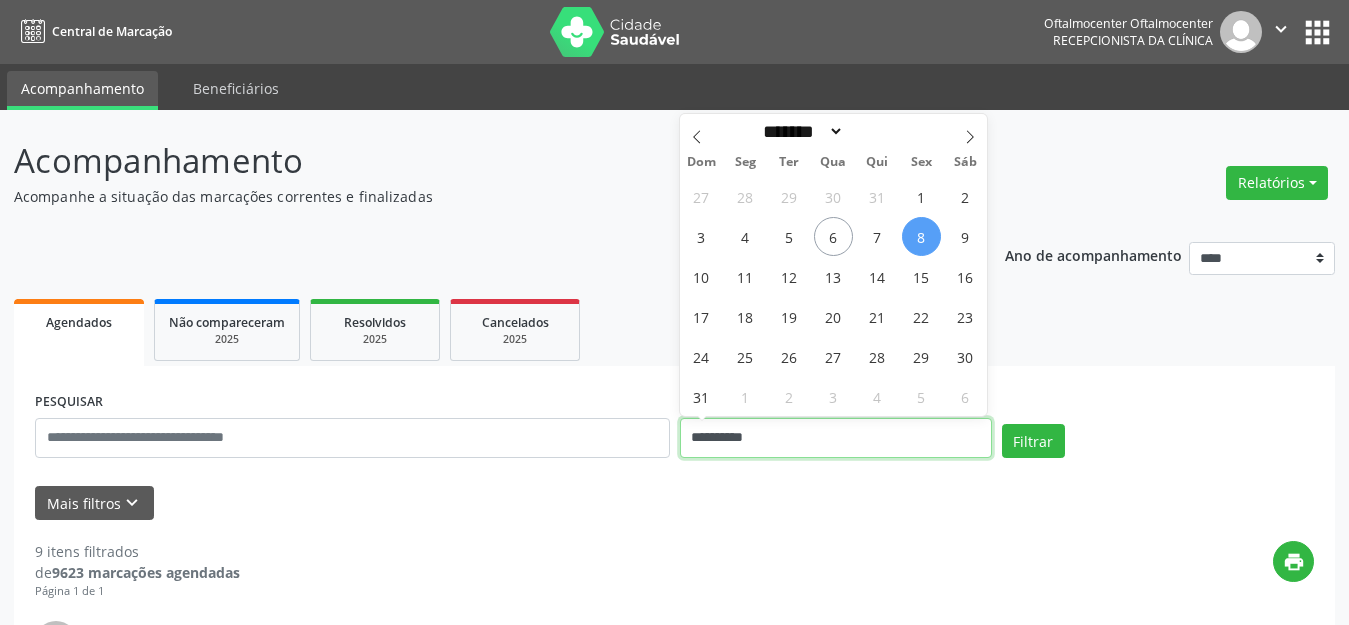 click on "**********" at bounding box center (836, 438) 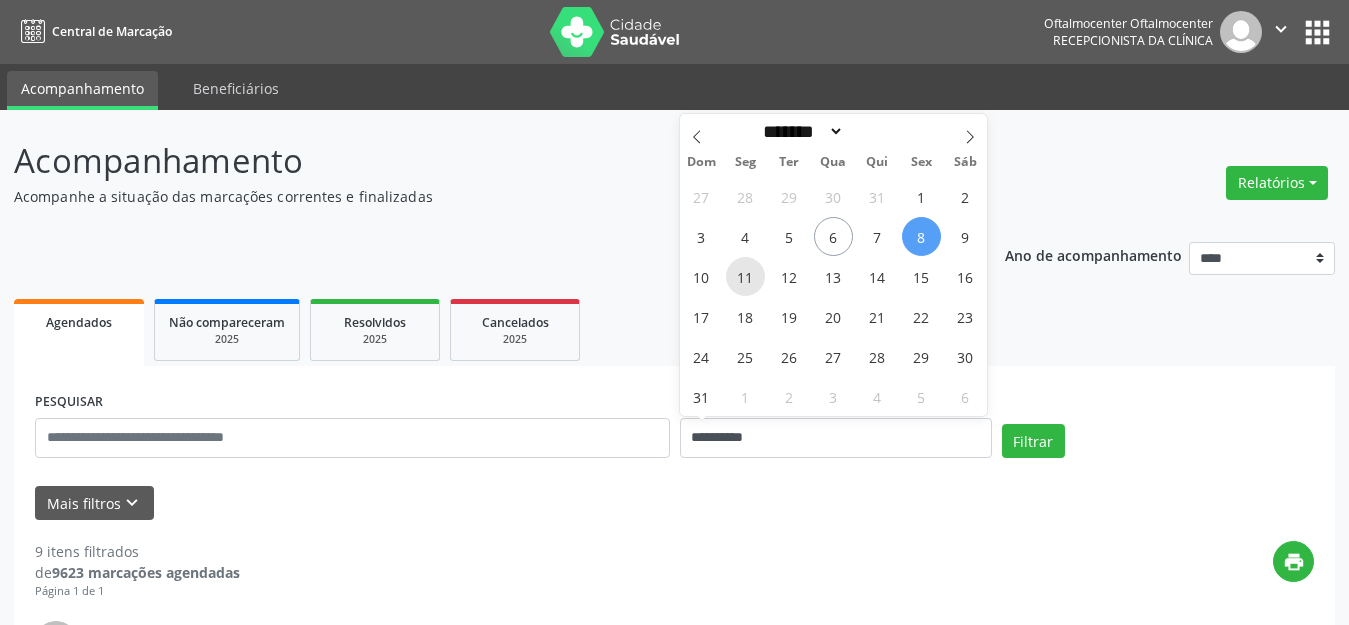 click on "11" at bounding box center (745, 276) 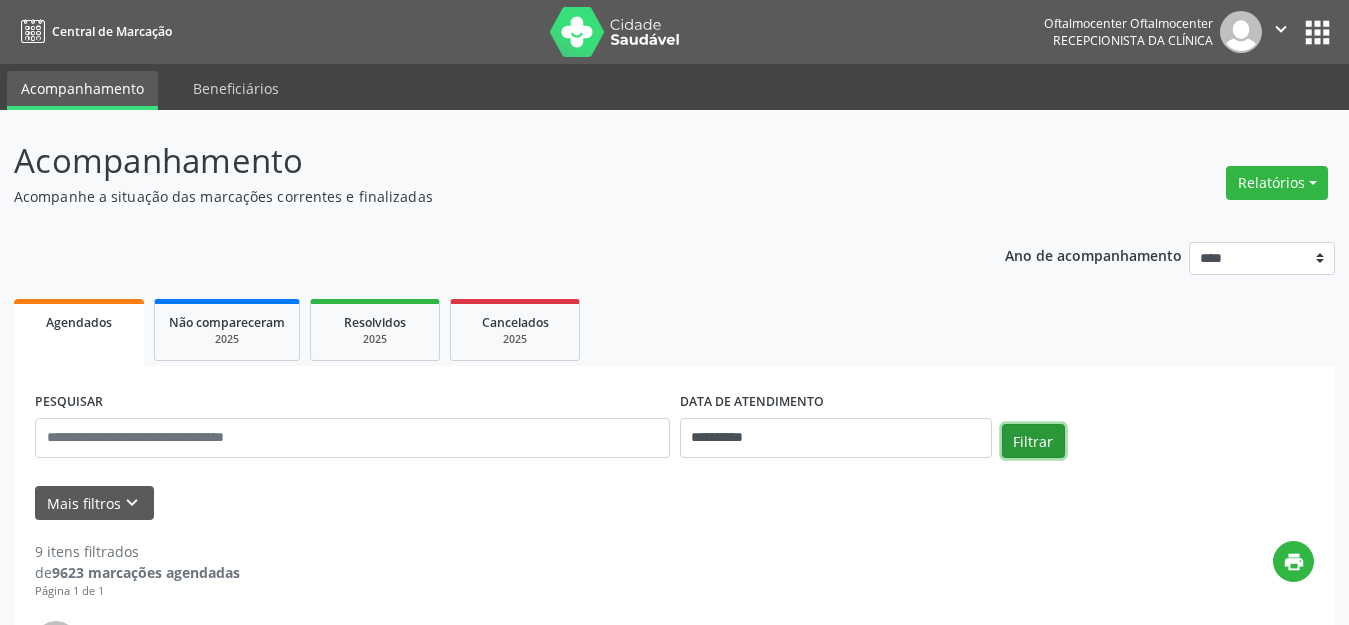drag, startPoint x: 1030, startPoint y: 454, endPoint x: 1040, endPoint y: 450, distance: 10.770329 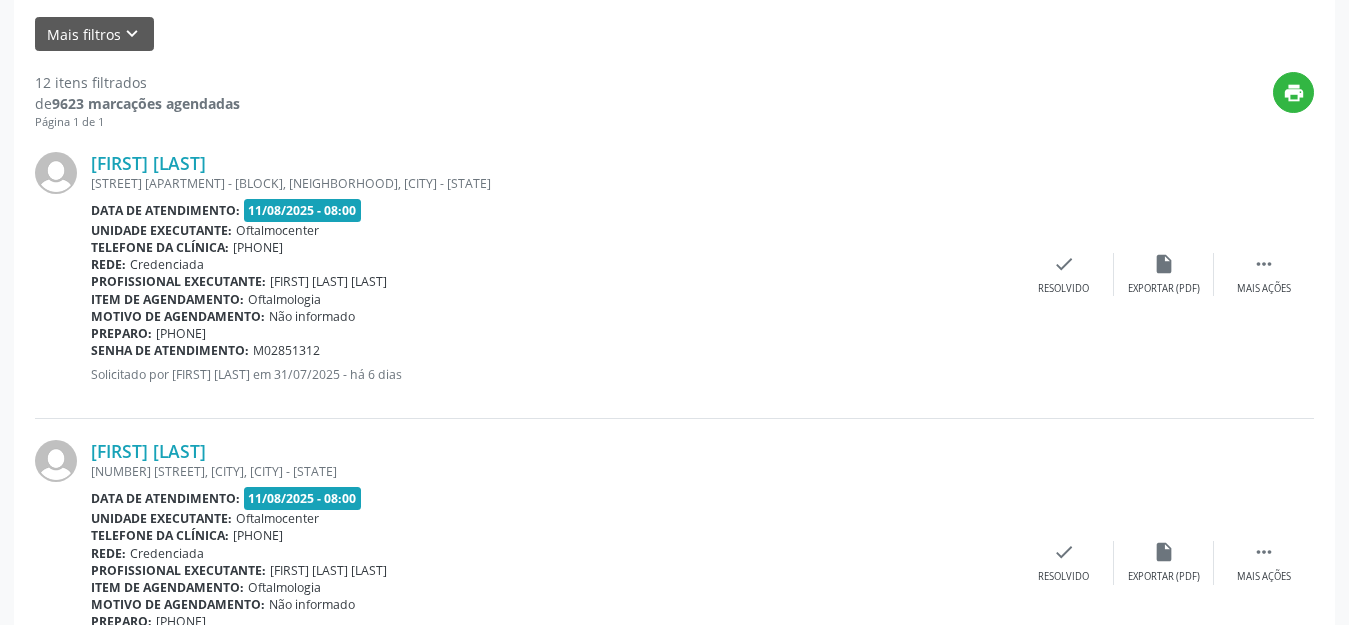 scroll, scrollTop: 500, scrollLeft: 0, axis: vertical 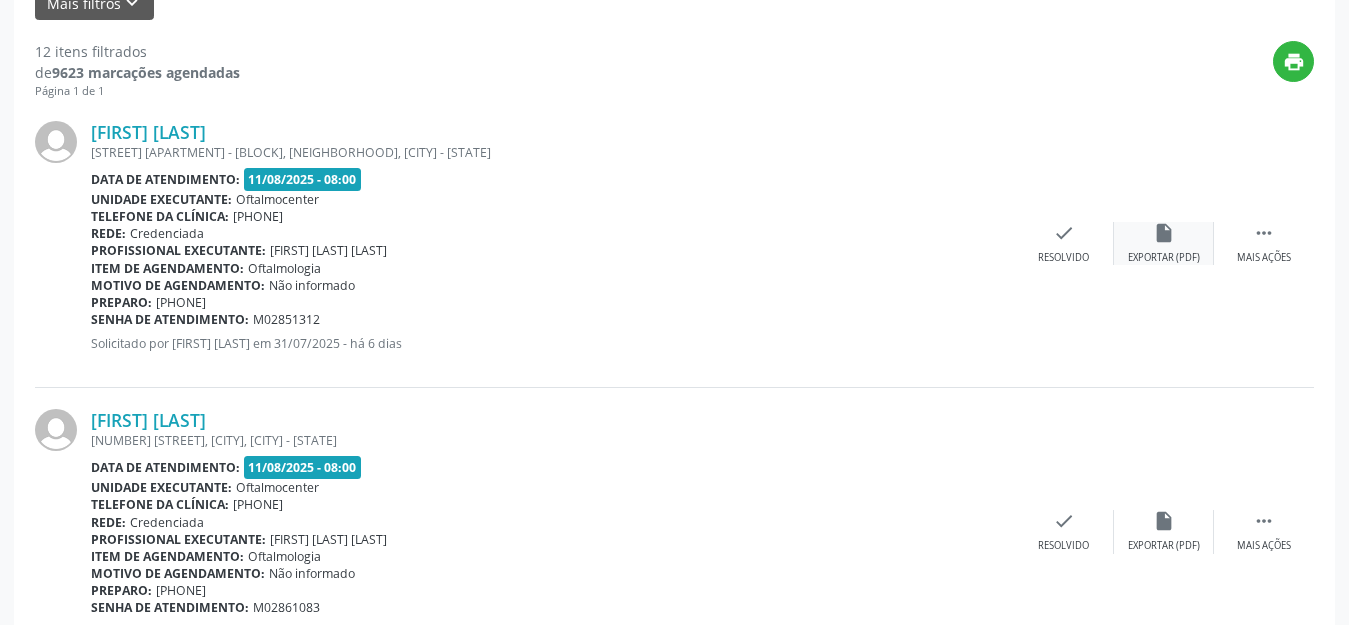 click on "Exportar (PDF)" at bounding box center (1164, 258) 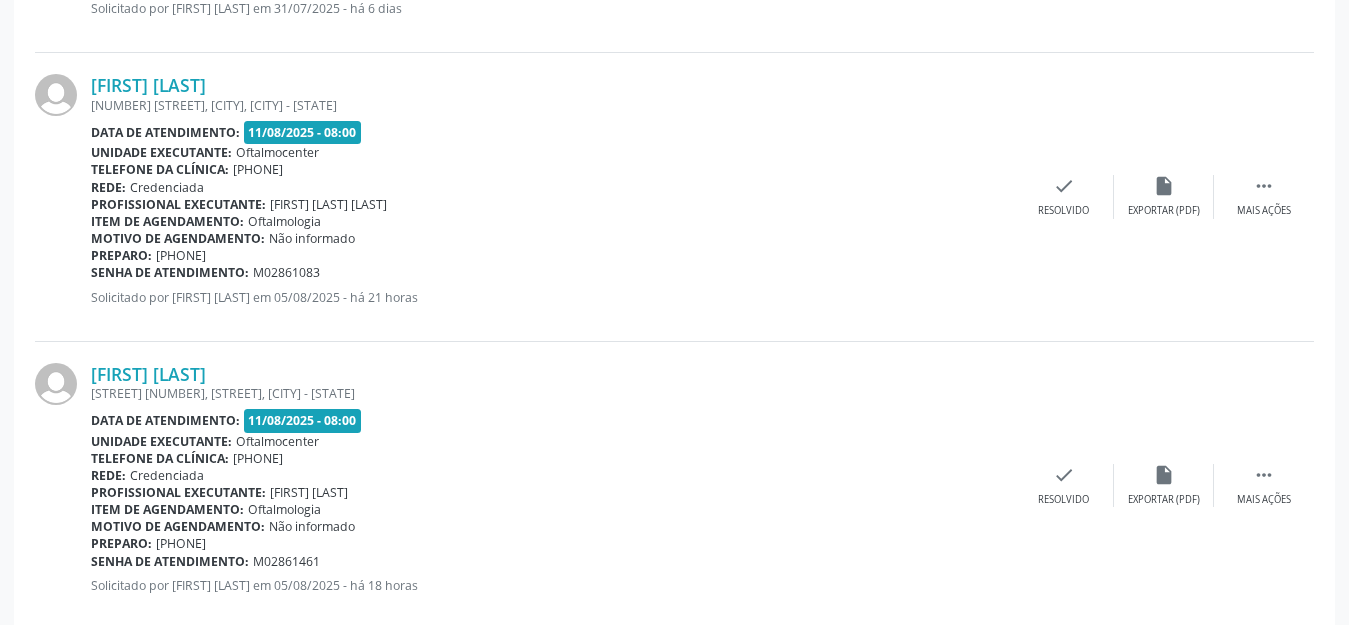 scroll, scrollTop: 800, scrollLeft: 0, axis: vertical 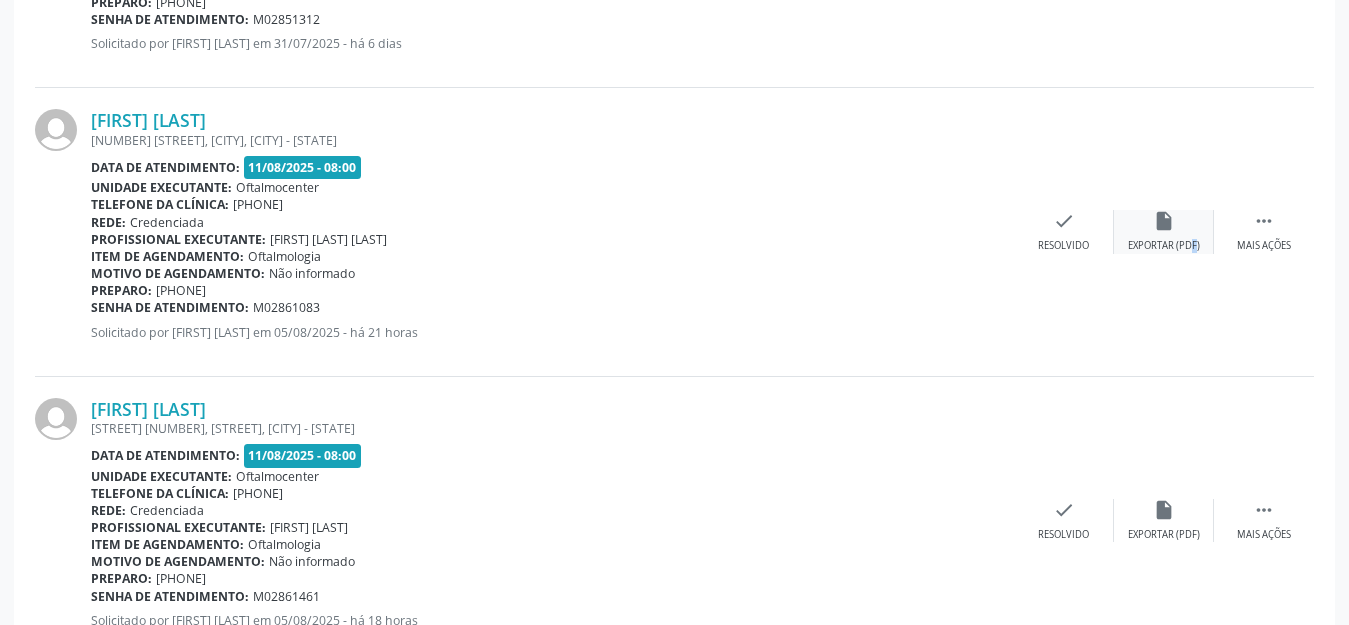 click on "insert_drive_file
Exportar (PDF)" at bounding box center [1164, 231] 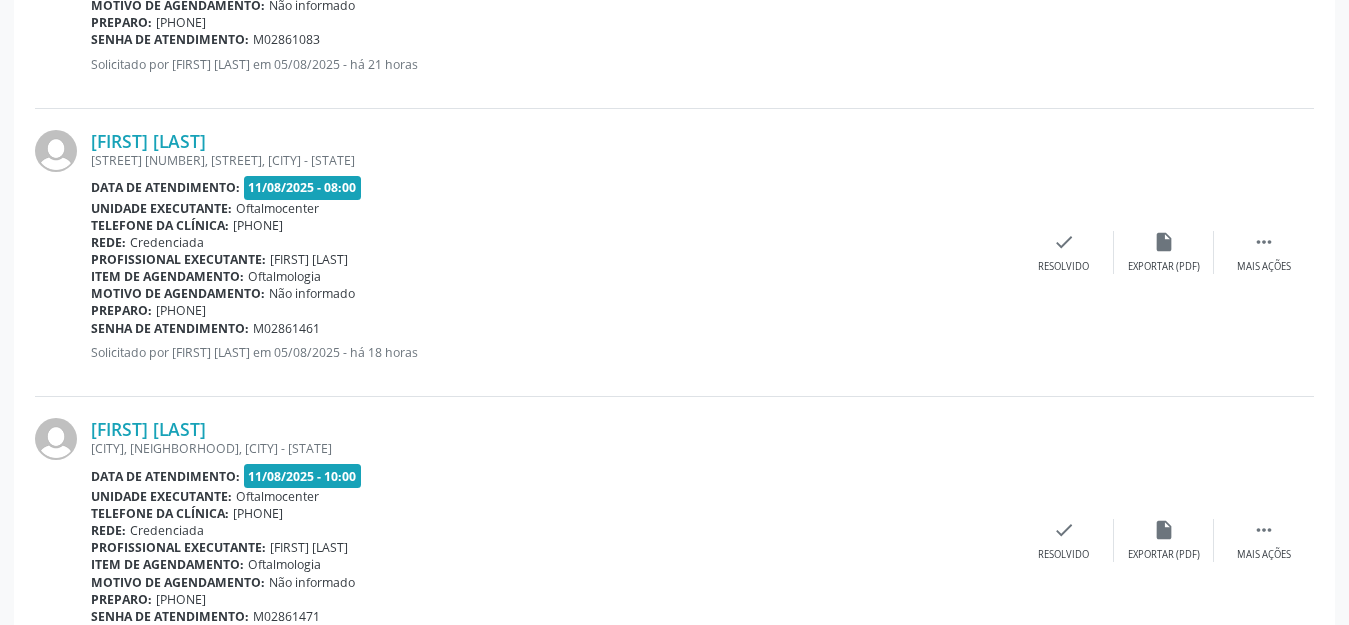 scroll, scrollTop: 1100, scrollLeft: 0, axis: vertical 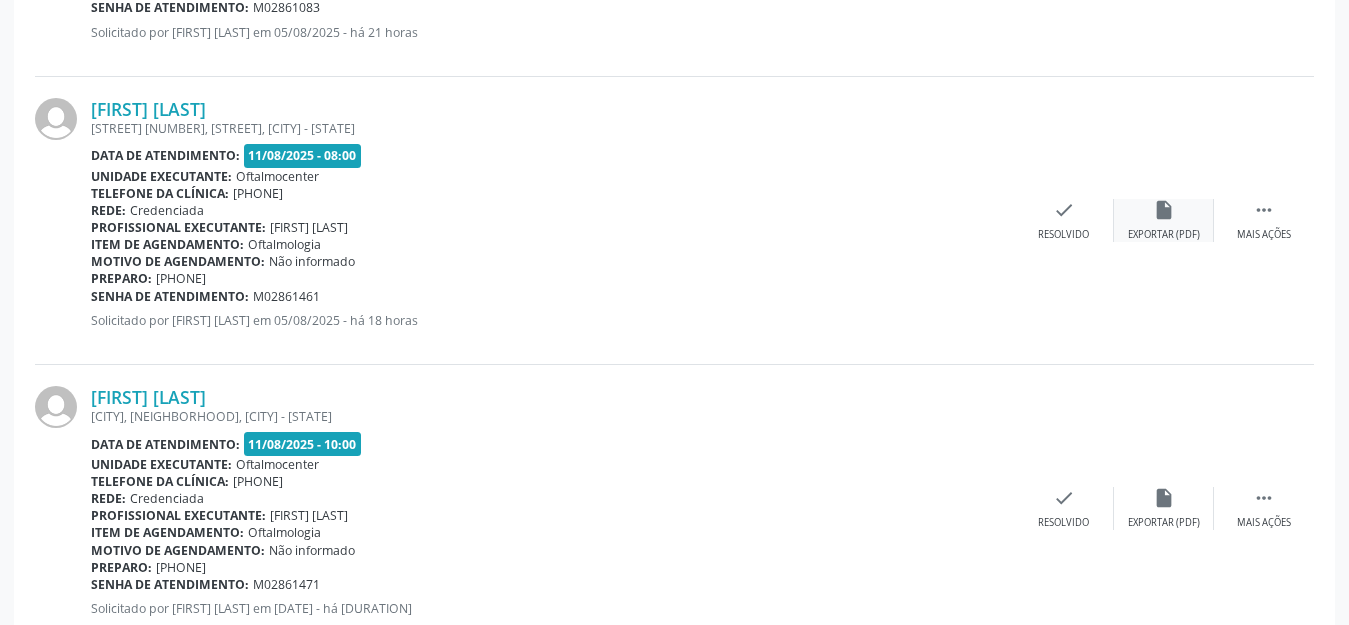 click on "insert_drive_file" at bounding box center (1164, 210) 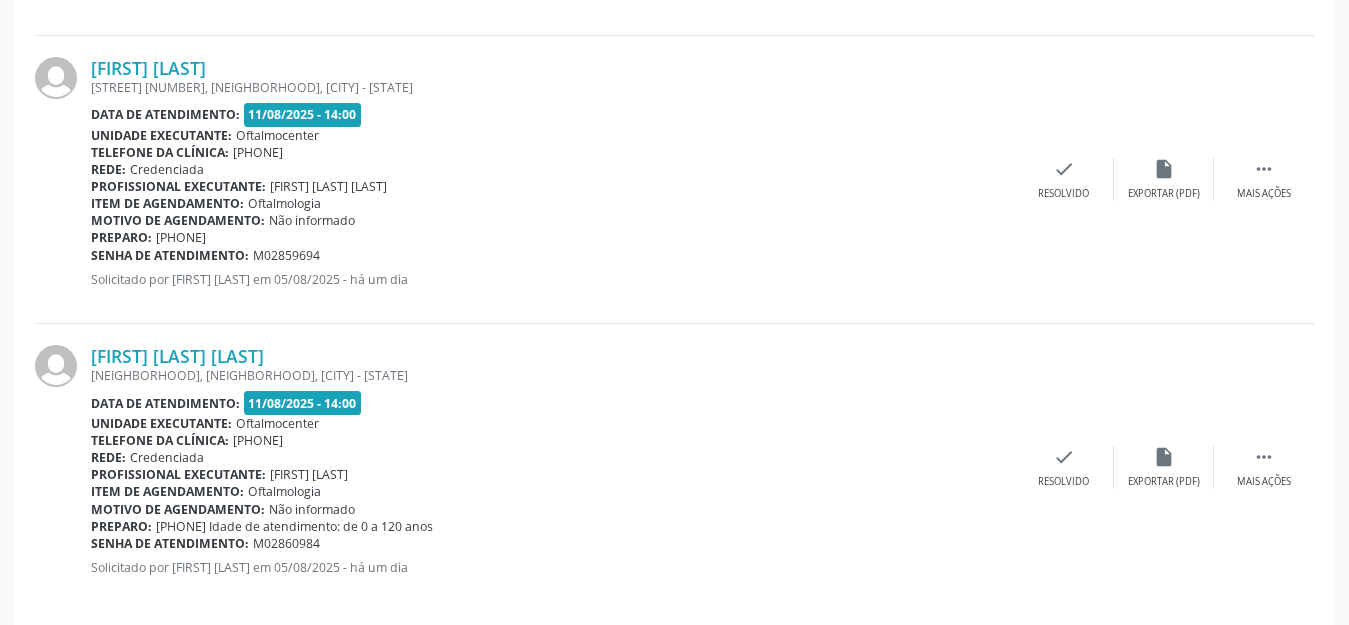 scroll, scrollTop: 3466, scrollLeft: 0, axis: vertical 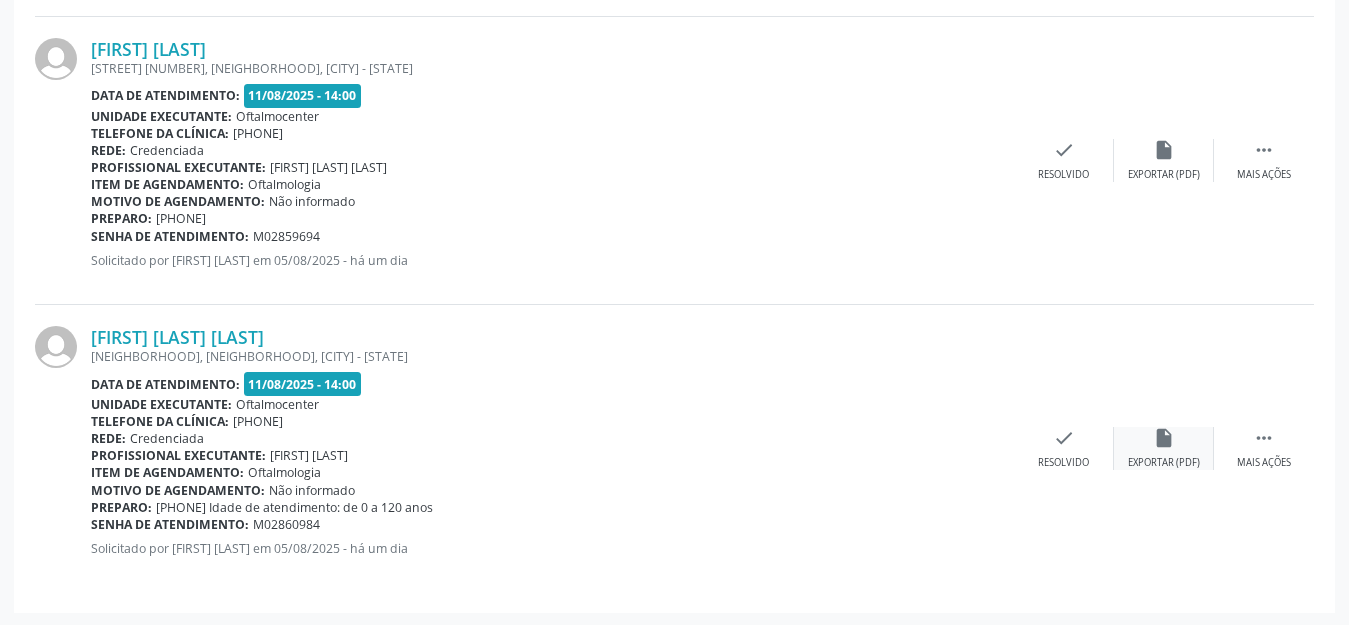 click on "insert_drive_file
Exportar (PDF)" at bounding box center (1164, 448) 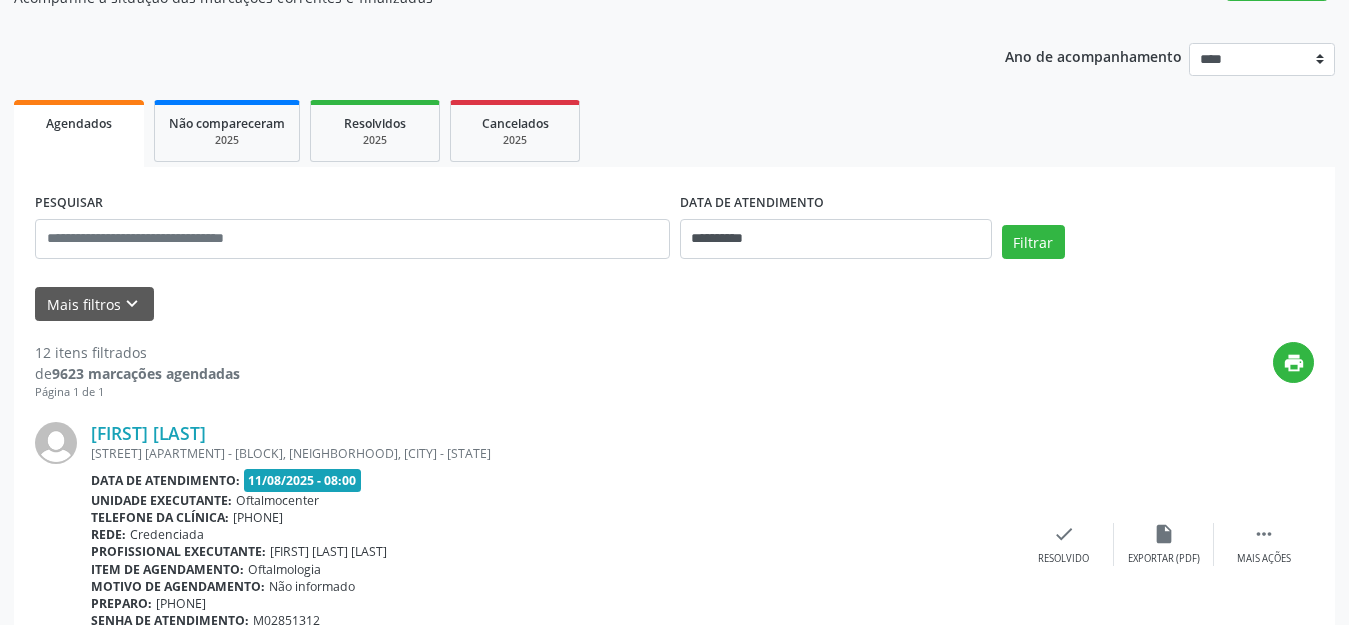 scroll, scrollTop: 66, scrollLeft: 0, axis: vertical 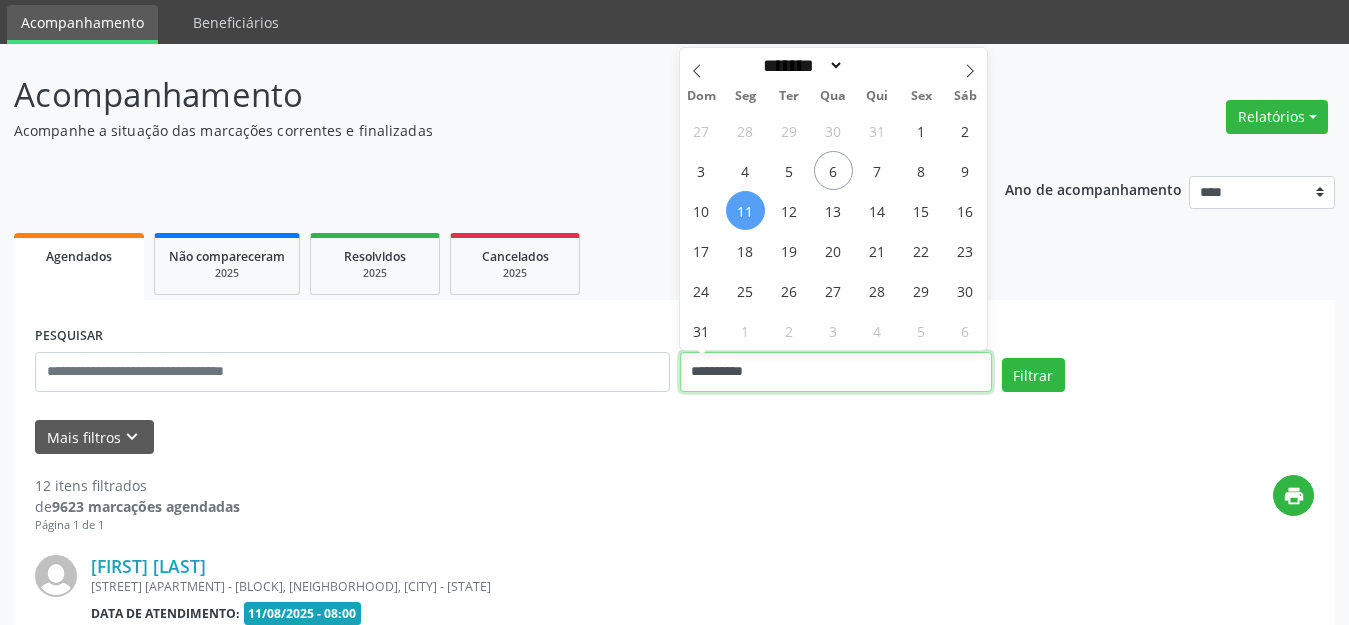 click on "**********" at bounding box center [836, 372] 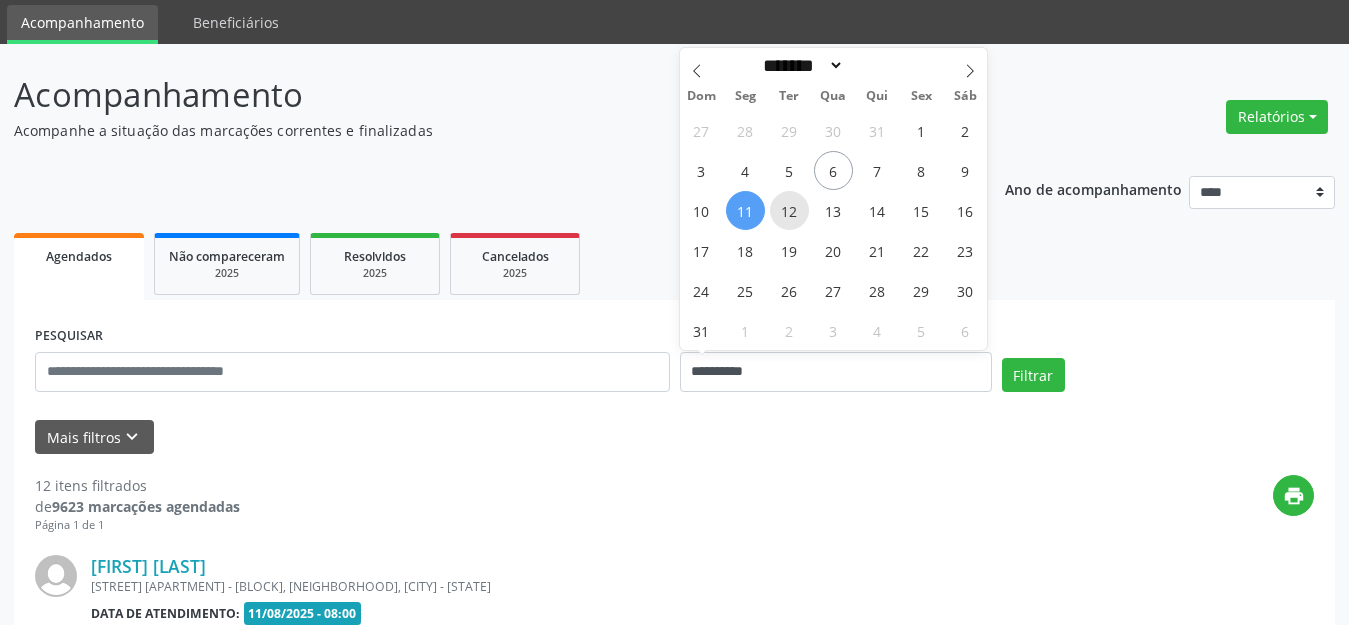 click on "12" at bounding box center (789, 210) 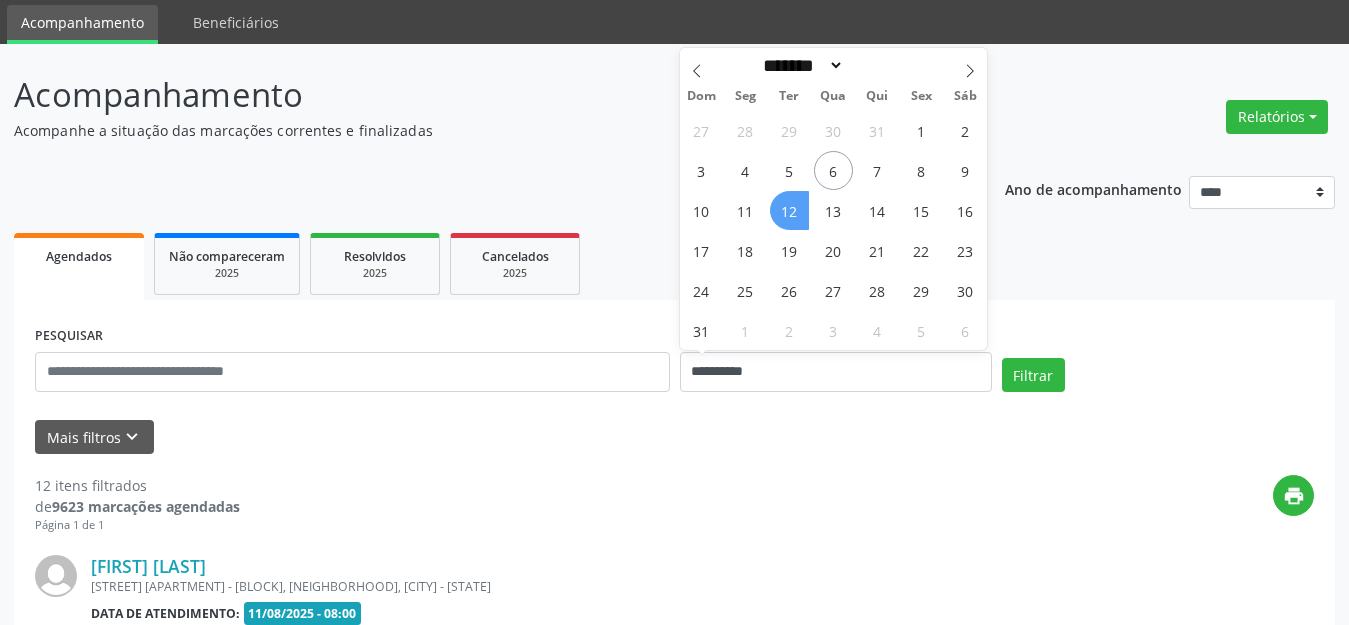 click on "12" at bounding box center [789, 210] 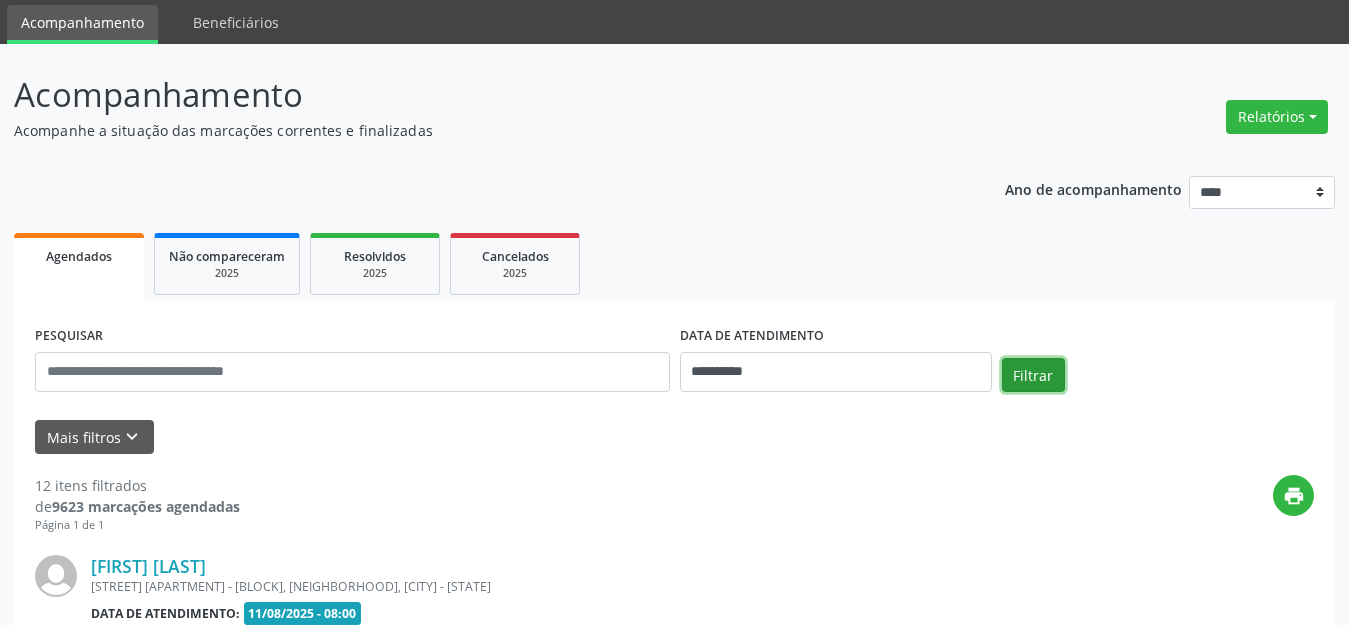 click on "Filtrar" at bounding box center [1033, 375] 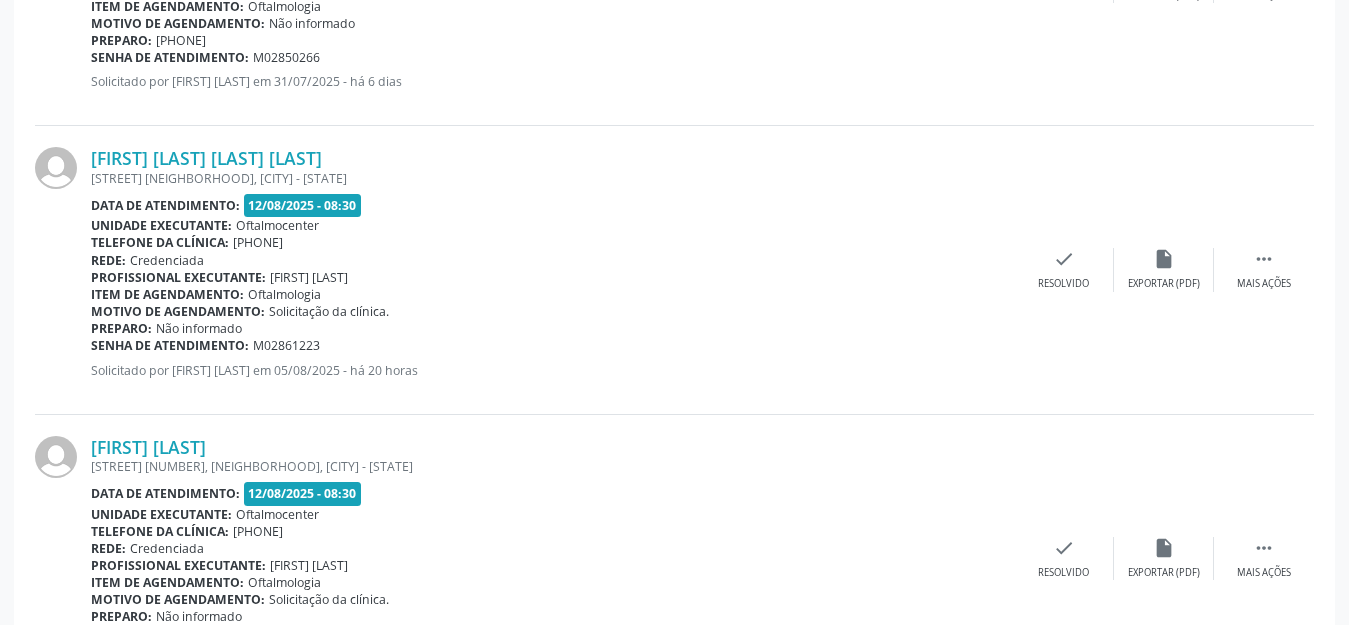 scroll, scrollTop: 766, scrollLeft: 0, axis: vertical 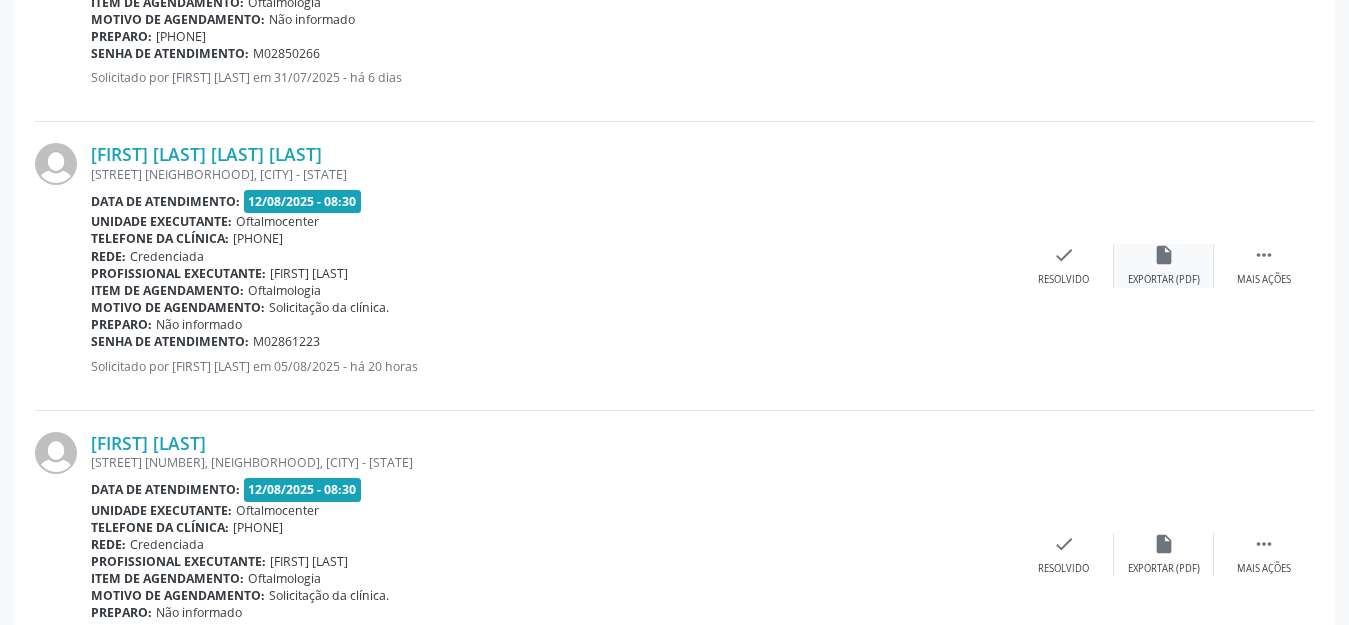 click on "insert_drive_file
Exportar (PDF)" at bounding box center [1164, 265] 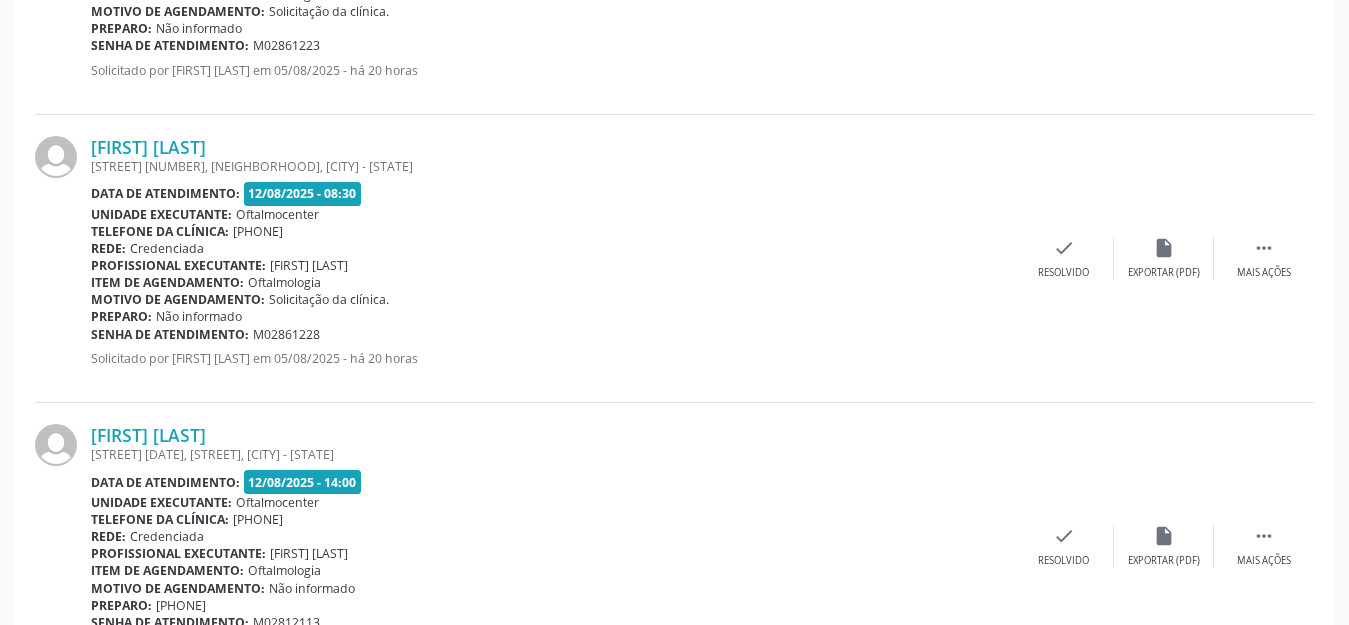 scroll, scrollTop: 1066, scrollLeft: 0, axis: vertical 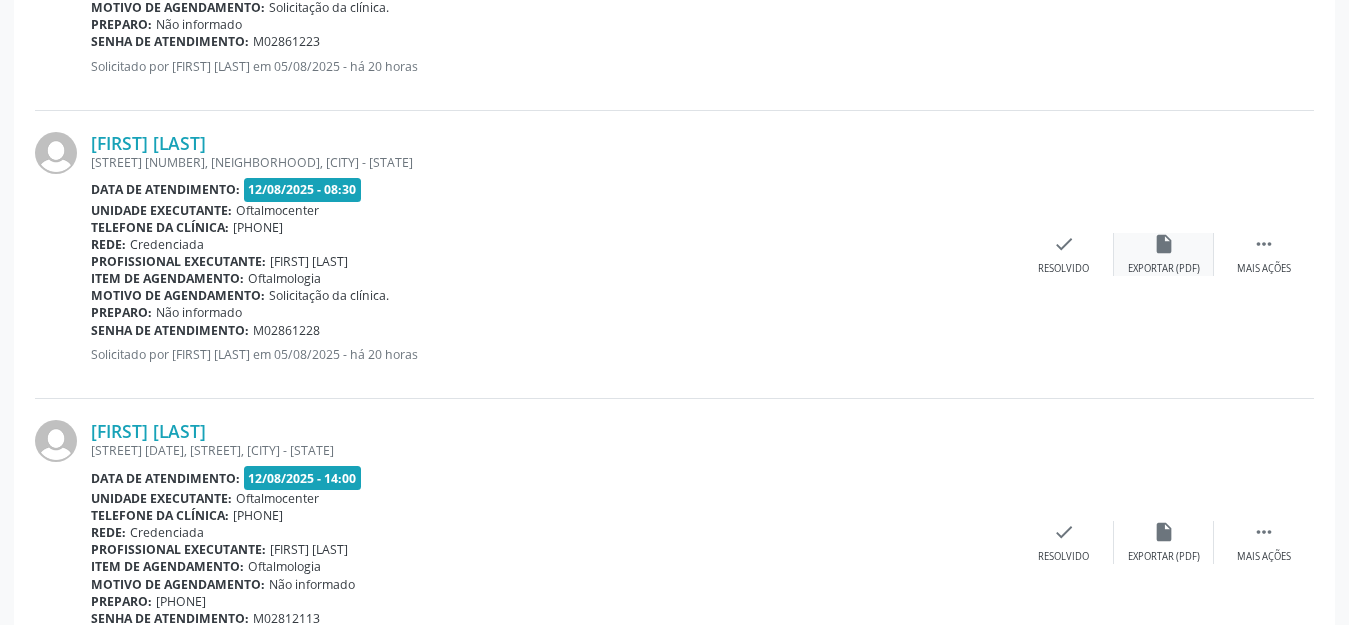 click on "insert_drive_file
Exportar (PDF)" at bounding box center (1164, 254) 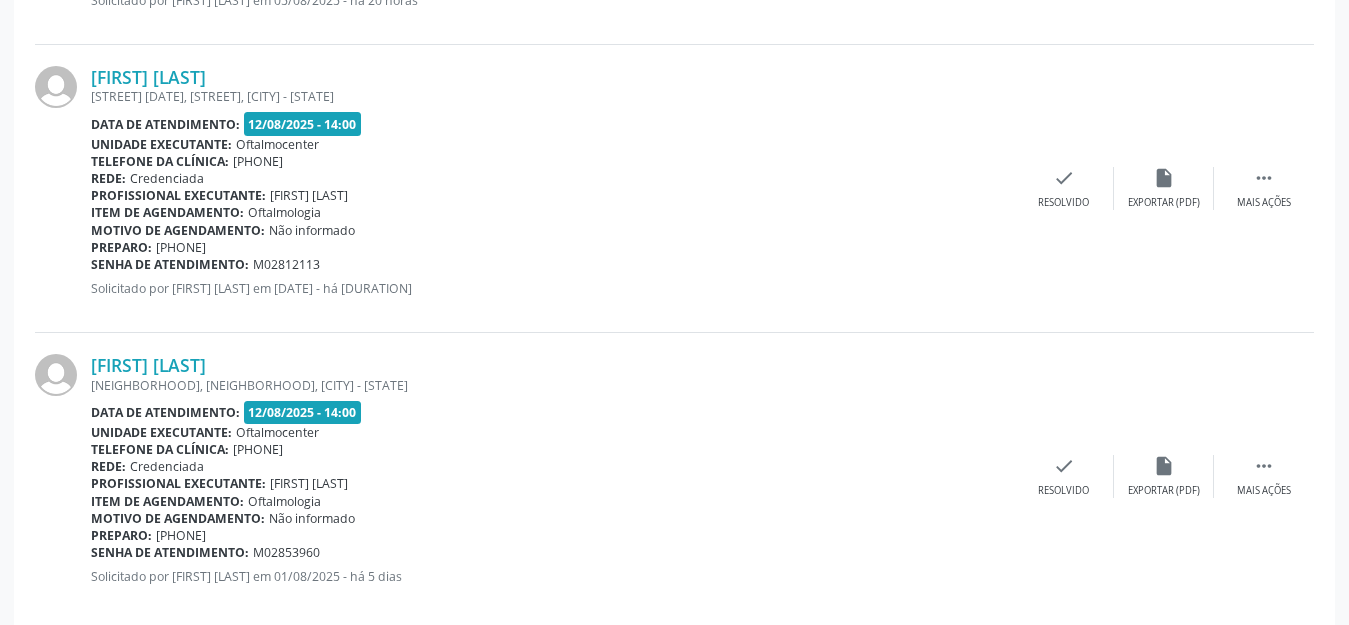 scroll, scrollTop: 1449, scrollLeft: 0, axis: vertical 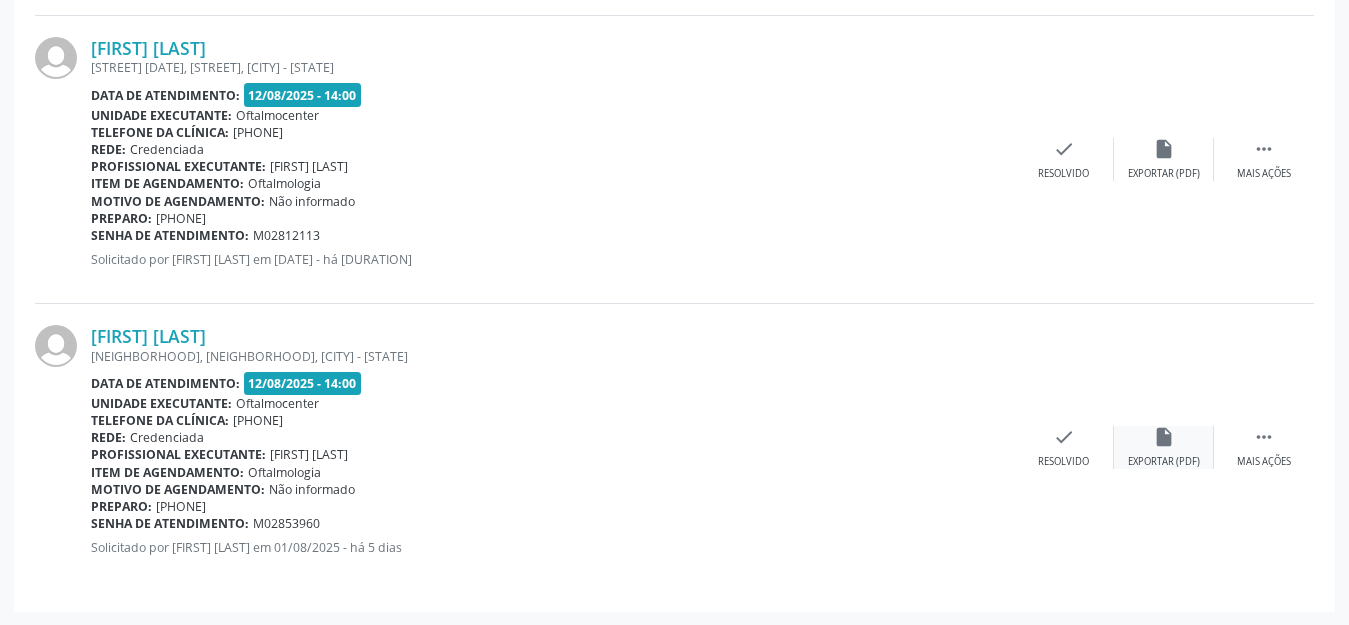 click on "insert_drive_file" at bounding box center [1164, 437] 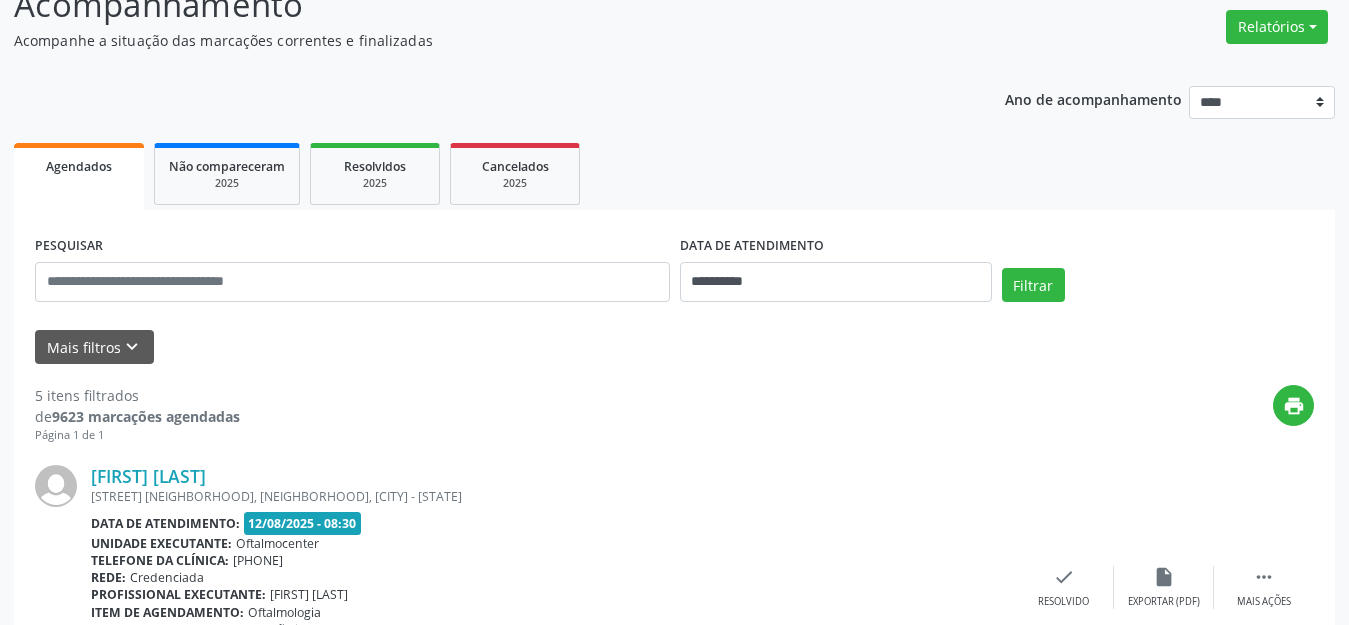 scroll, scrollTop: 149, scrollLeft: 0, axis: vertical 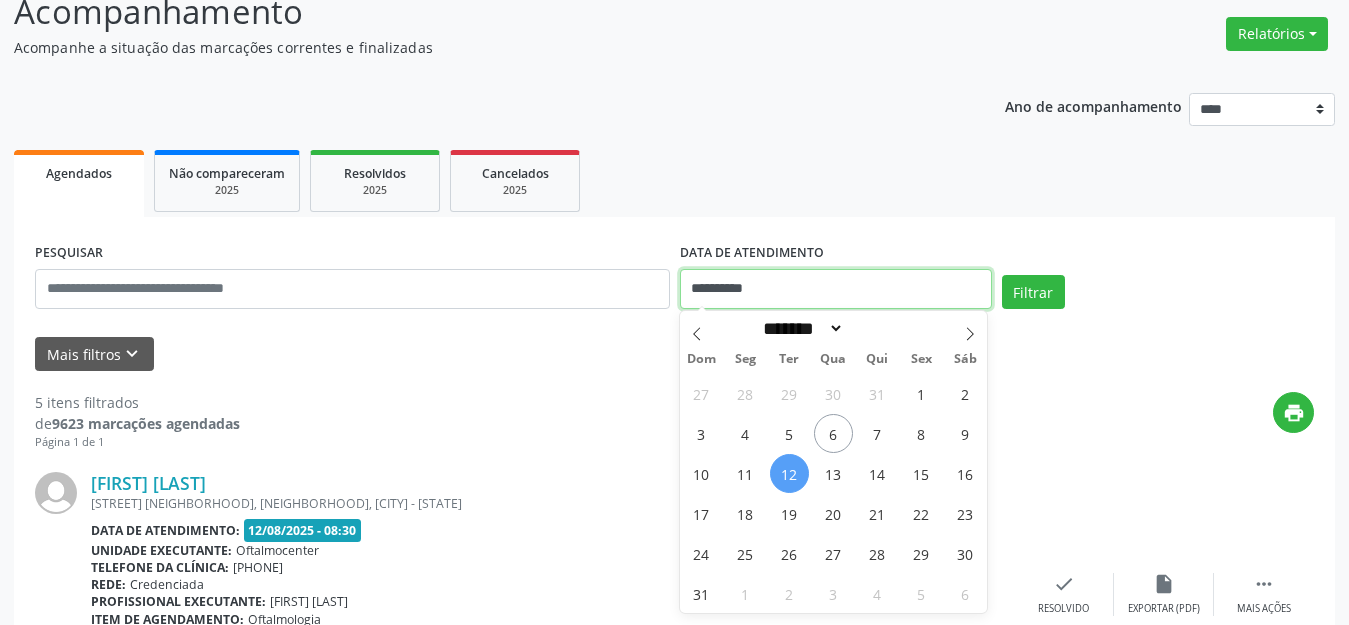 drag, startPoint x: 815, startPoint y: 286, endPoint x: 823, endPoint y: 279, distance: 10.630146 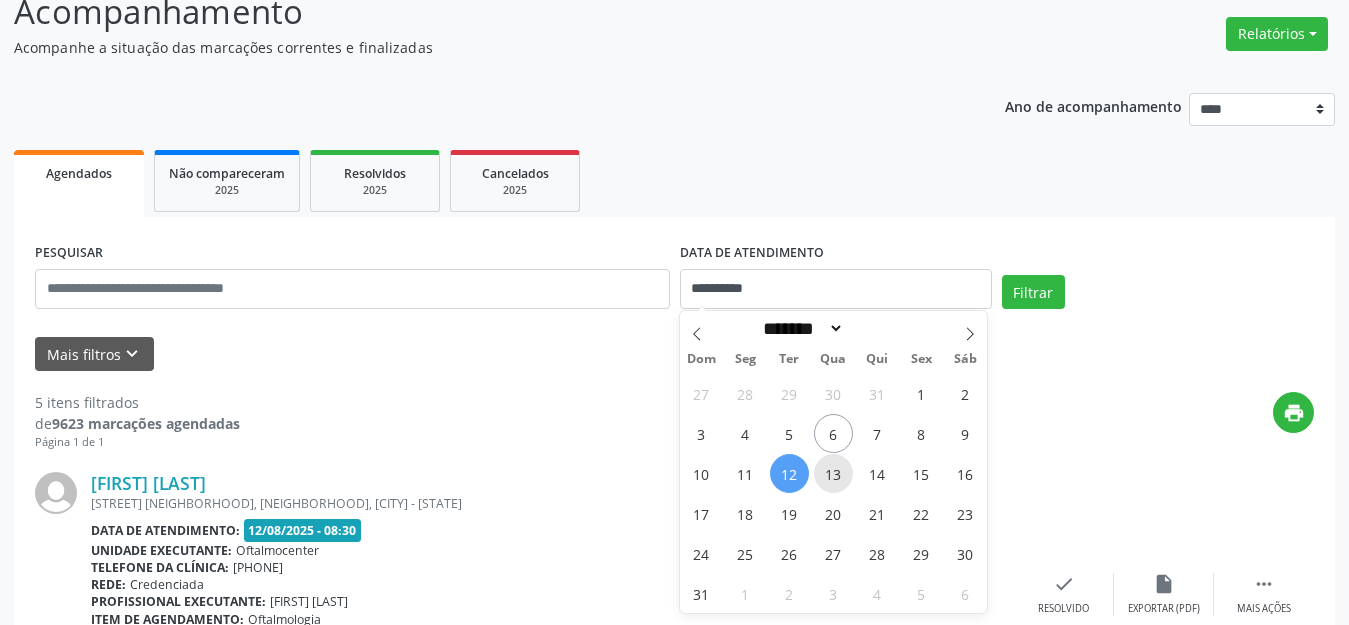 click on "13" at bounding box center [833, 473] 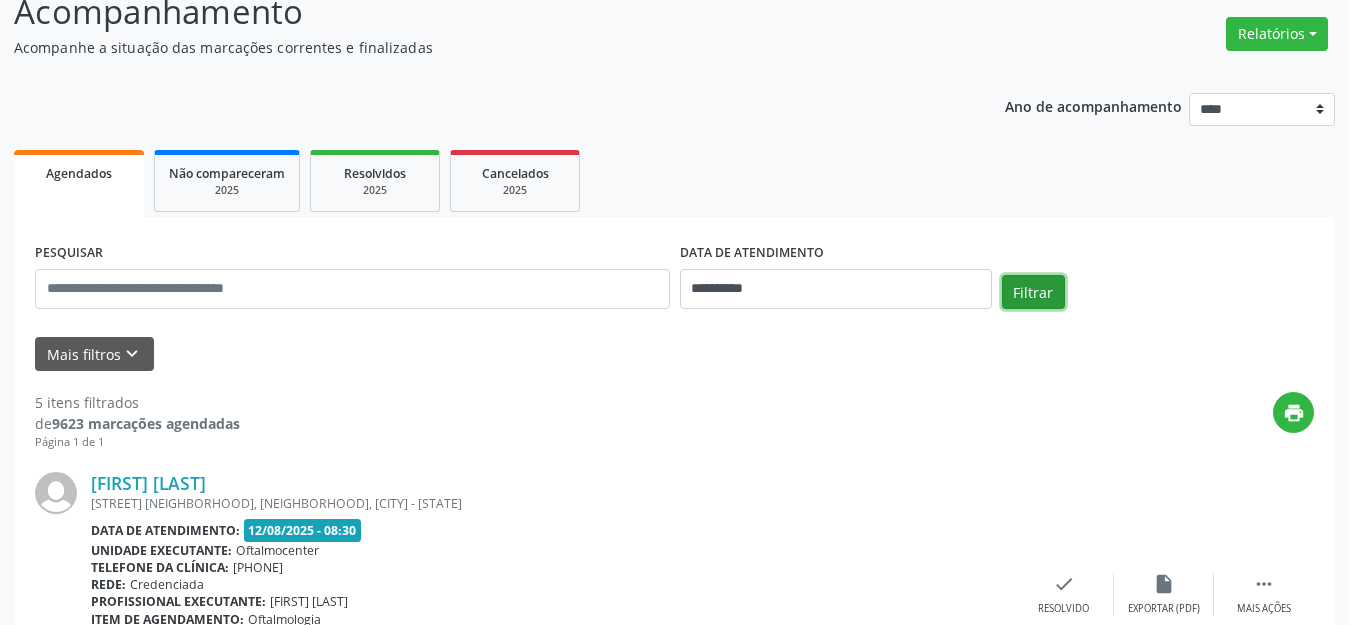 click on "Filtrar" at bounding box center [1033, 292] 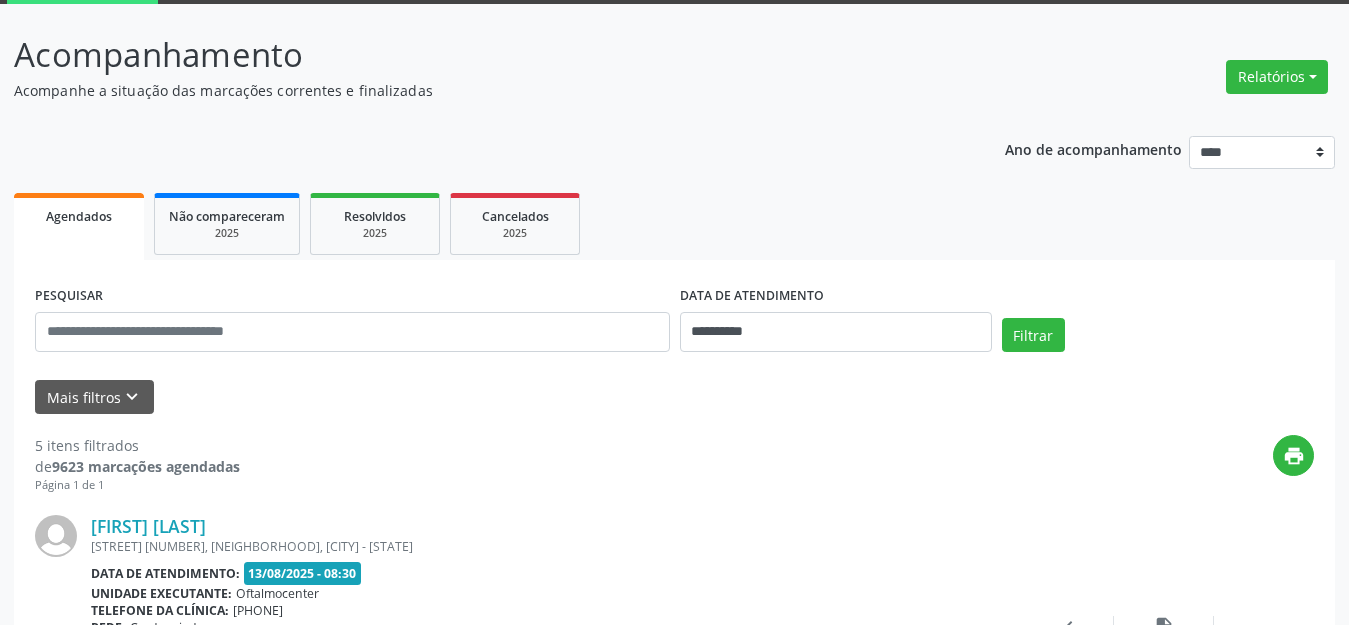 scroll, scrollTop: 0, scrollLeft: 0, axis: both 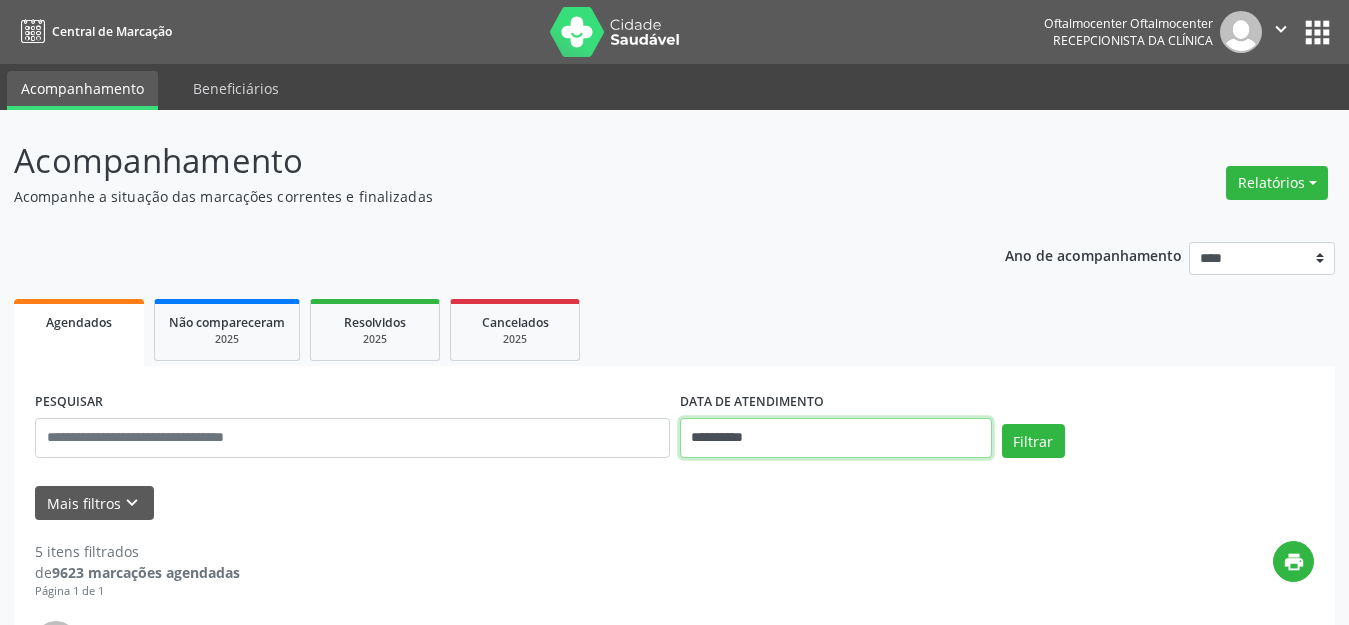 click on "**********" at bounding box center (836, 438) 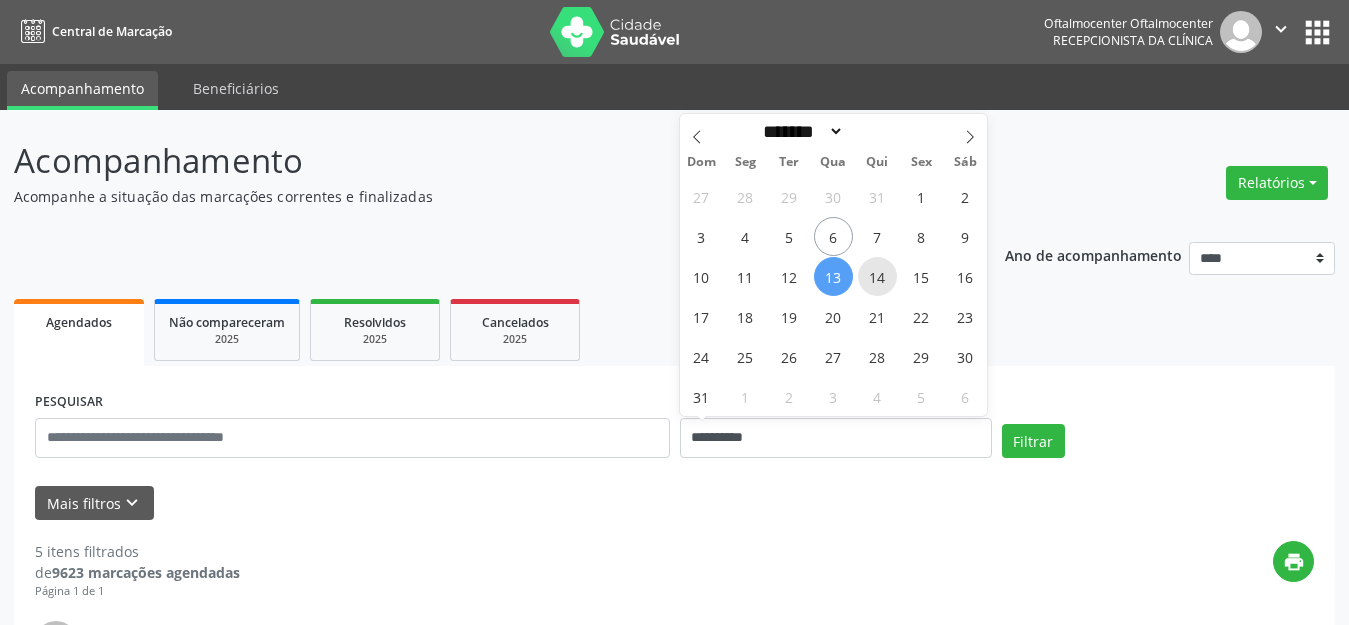click on "14" at bounding box center (877, 276) 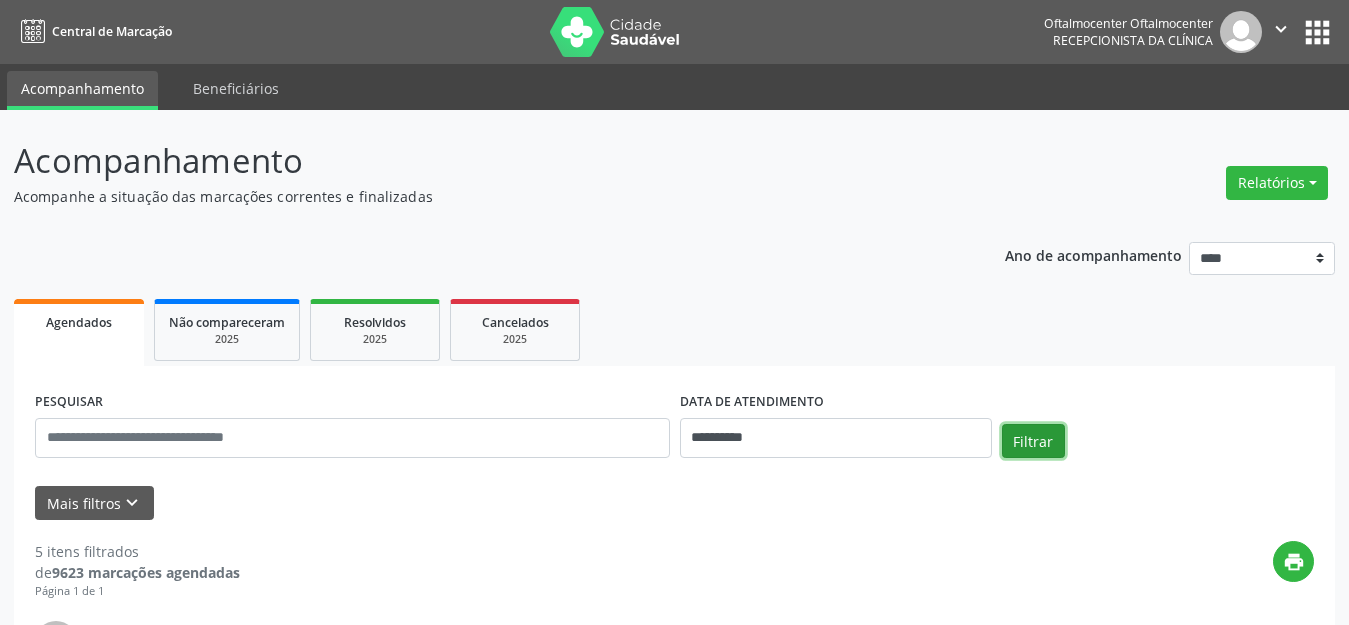 click on "Filtrar" at bounding box center [1033, 441] 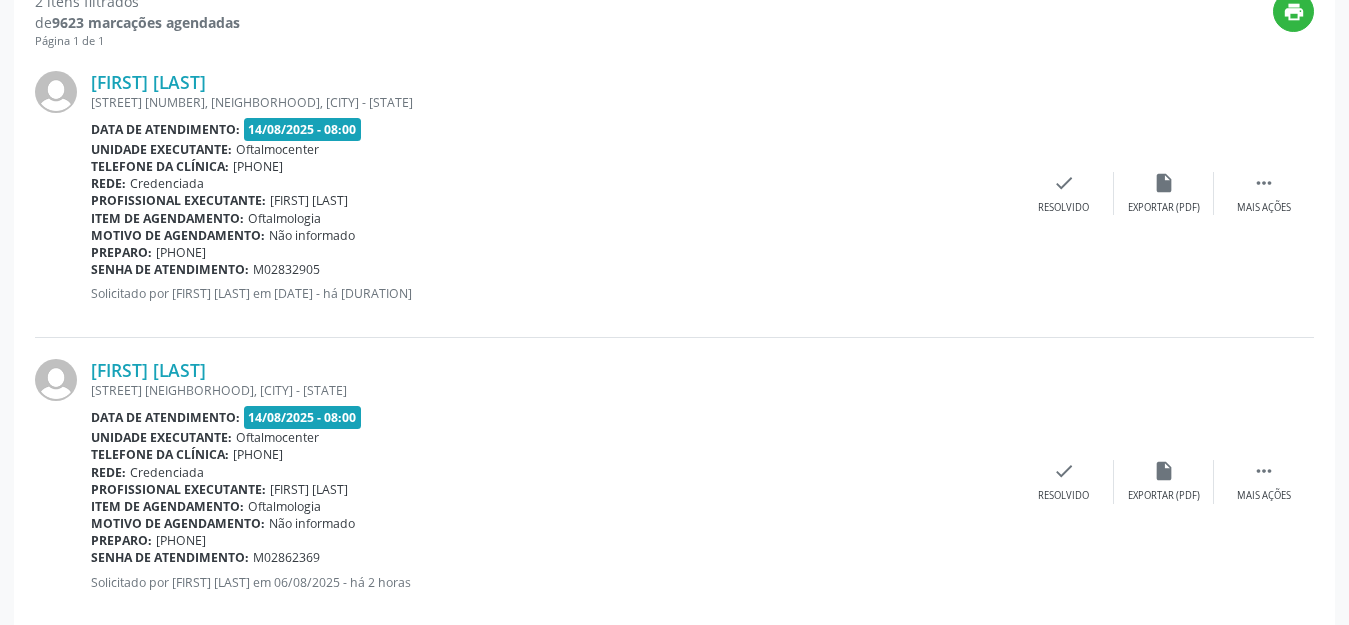 scroll, scrollTop: 585, scrollLeft: 0, axis: vertical 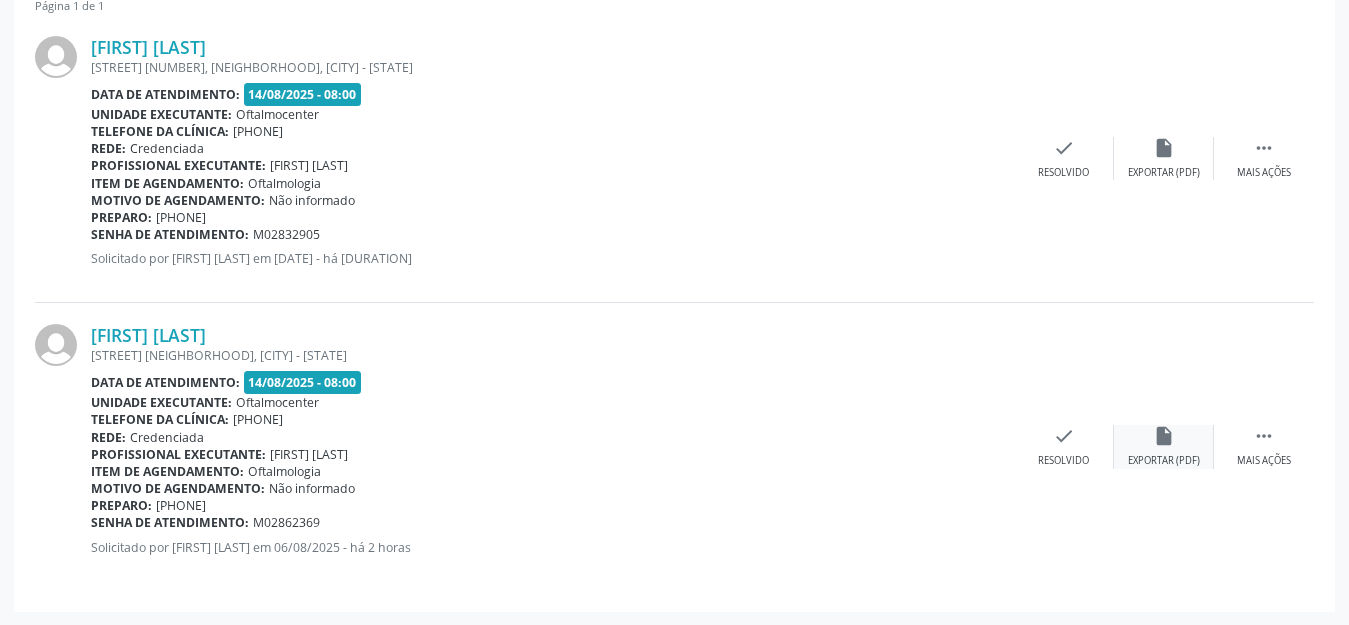 click on "insert_drive_file" at bounding box center [1164, 436] 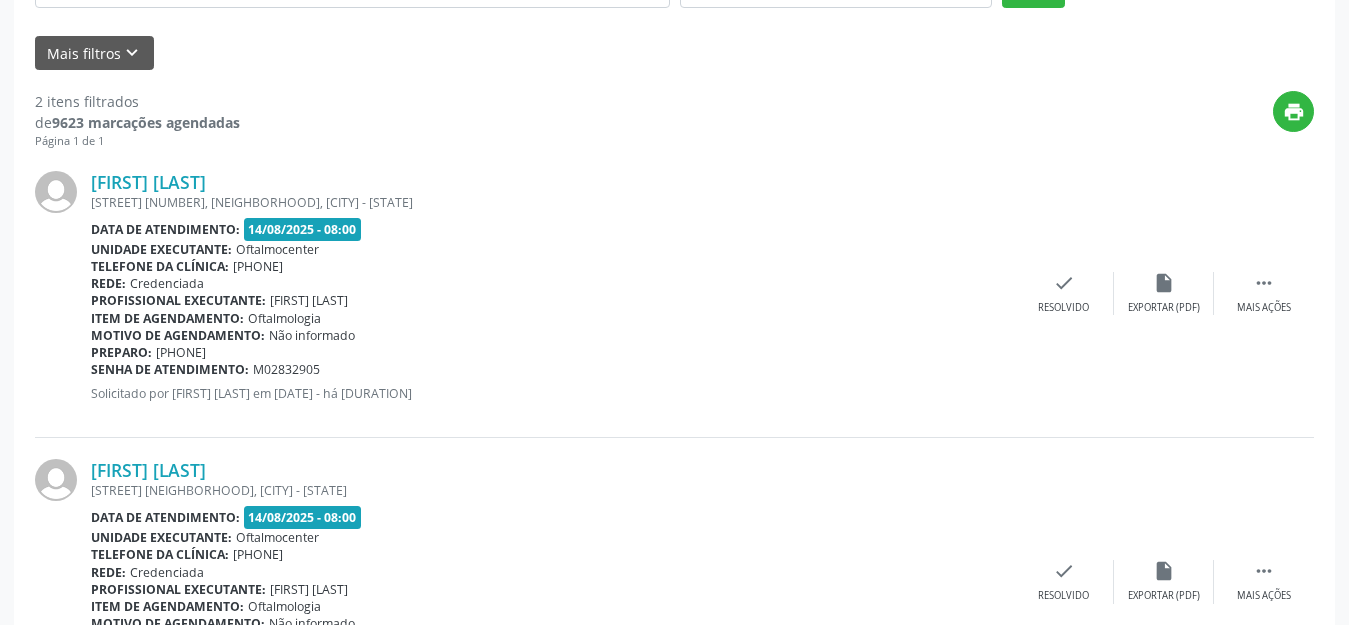 scroll, scrollTop: 0, scrollLeft: 0, axis: both 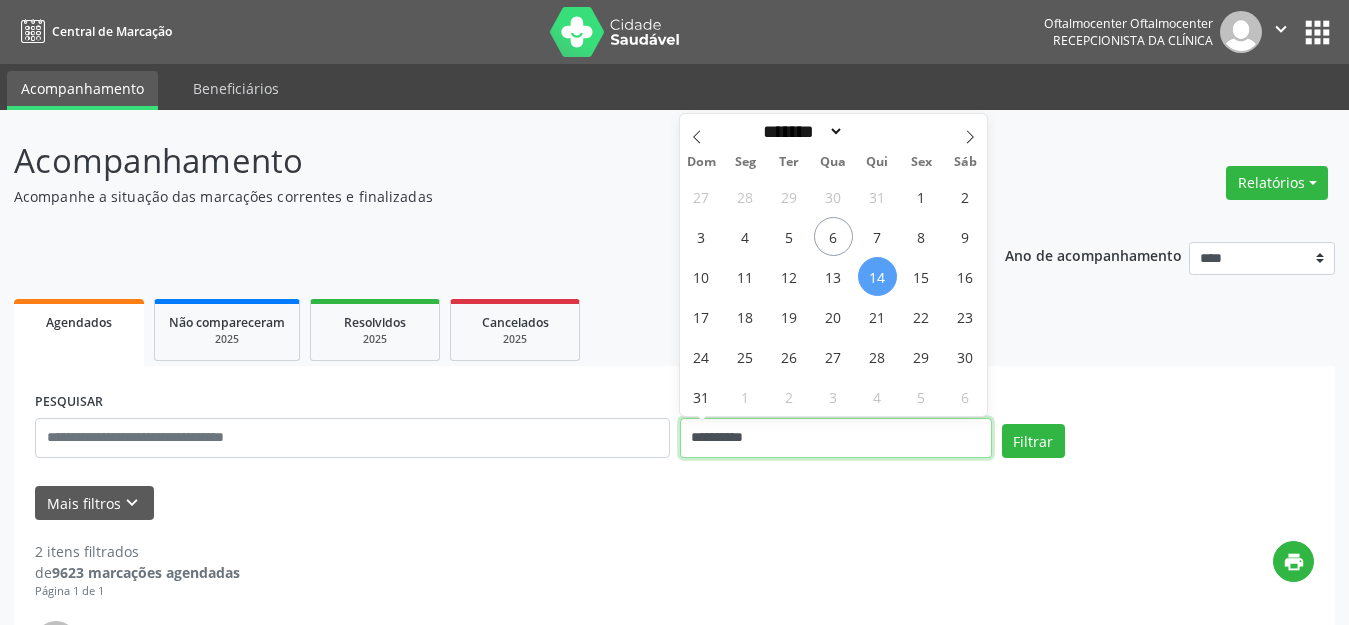 click on "**********" at bounding box center (836, 438) 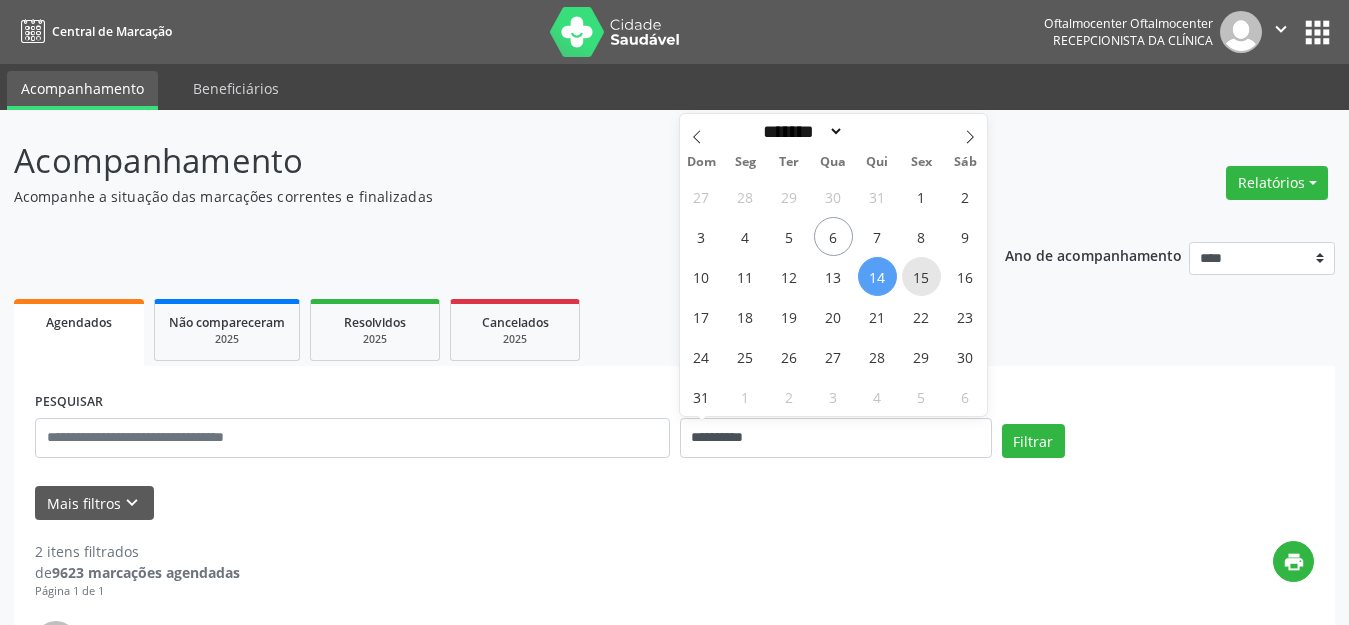 click on "15" at bounding box center (921, 276) 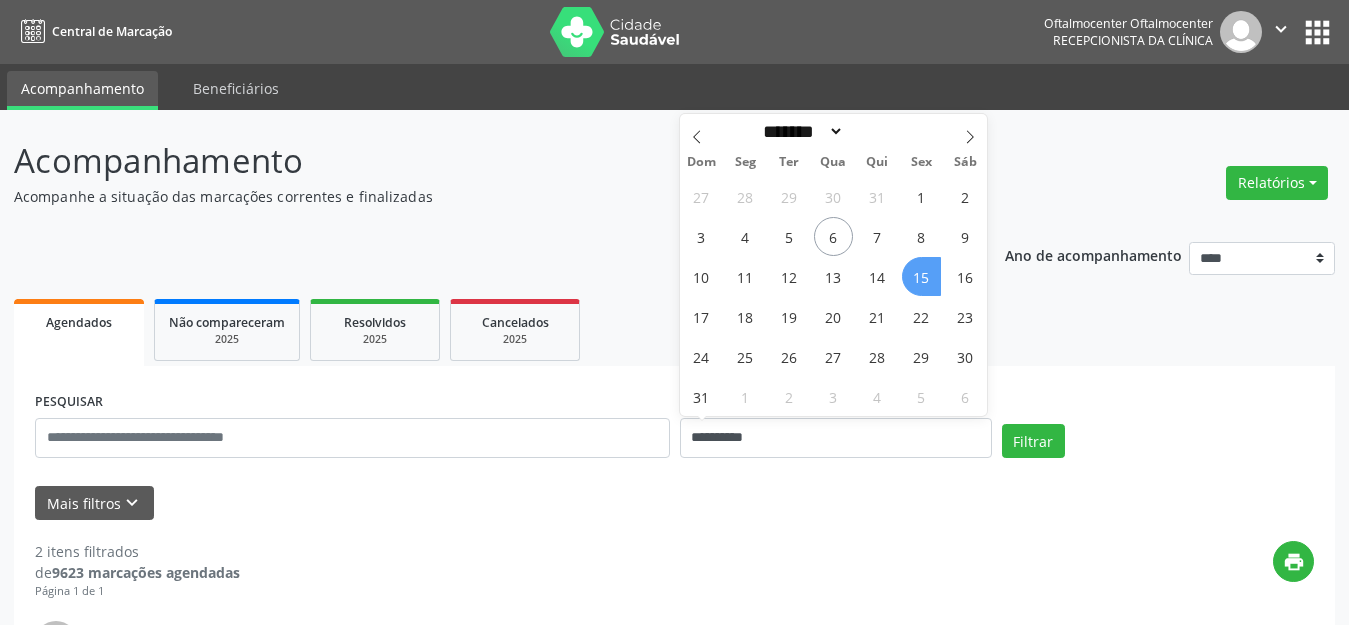 click on "15" at bounding box center [921, 276] 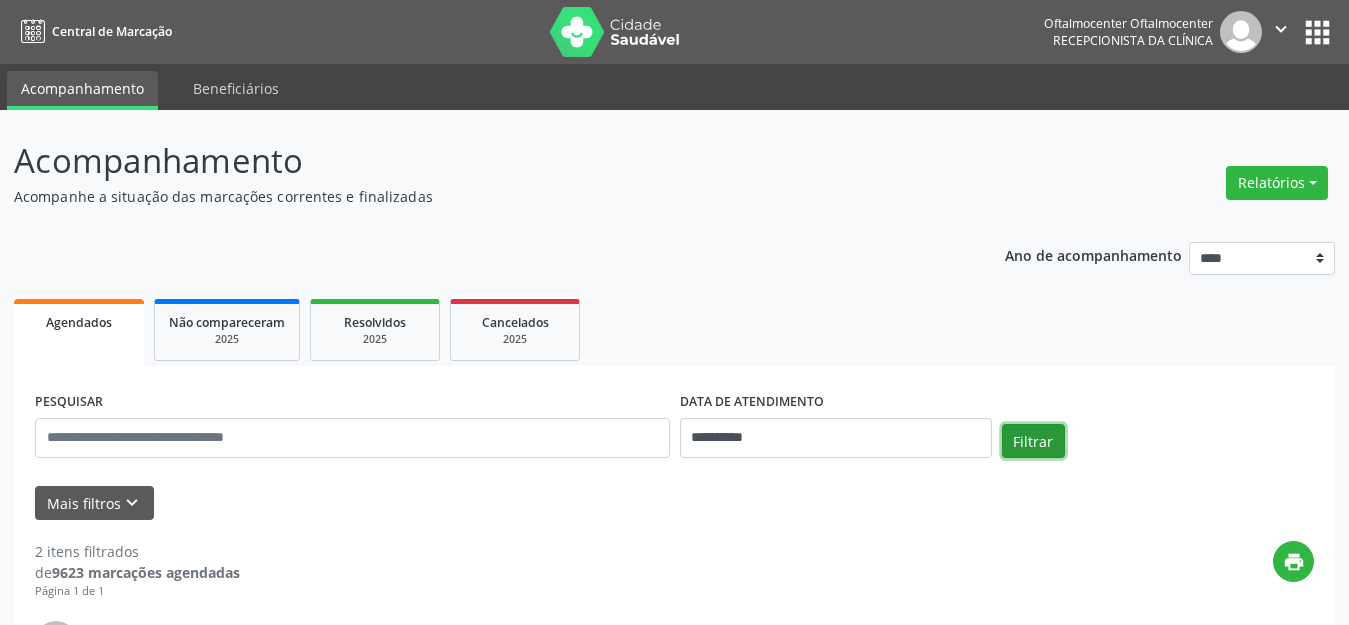 click on "Filtrar" at bounding box center (1033, 441) 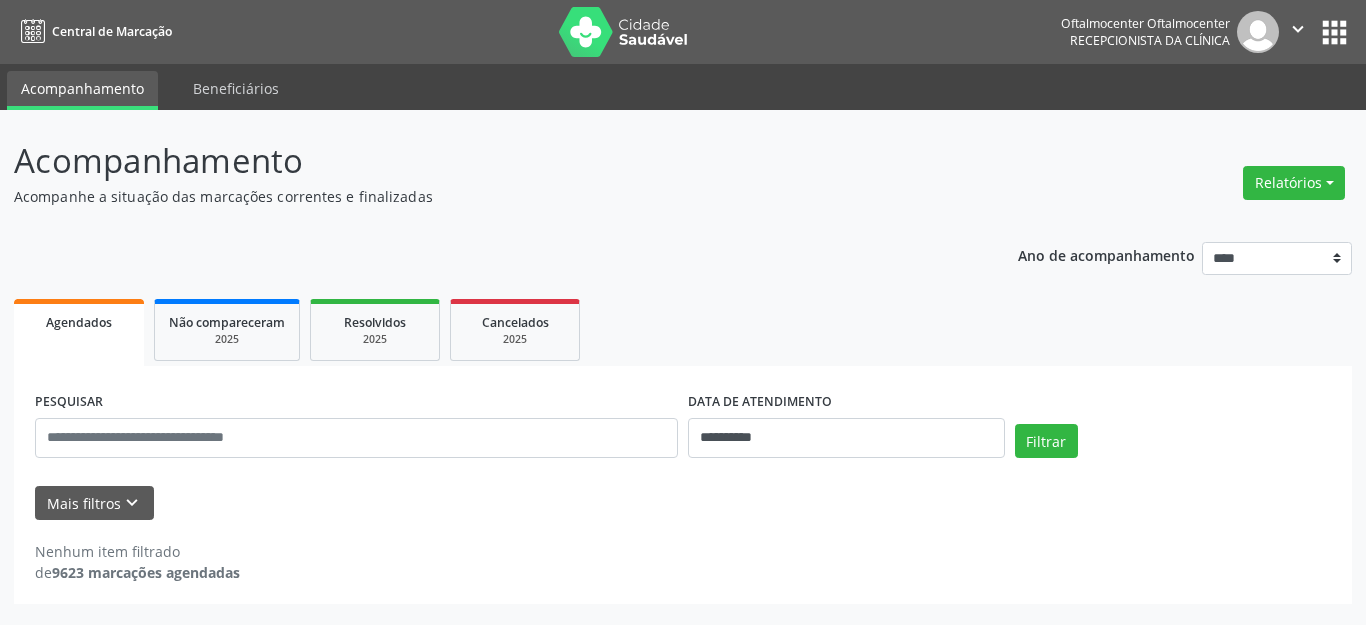 click on "**********" at bounding box center (846, 429) 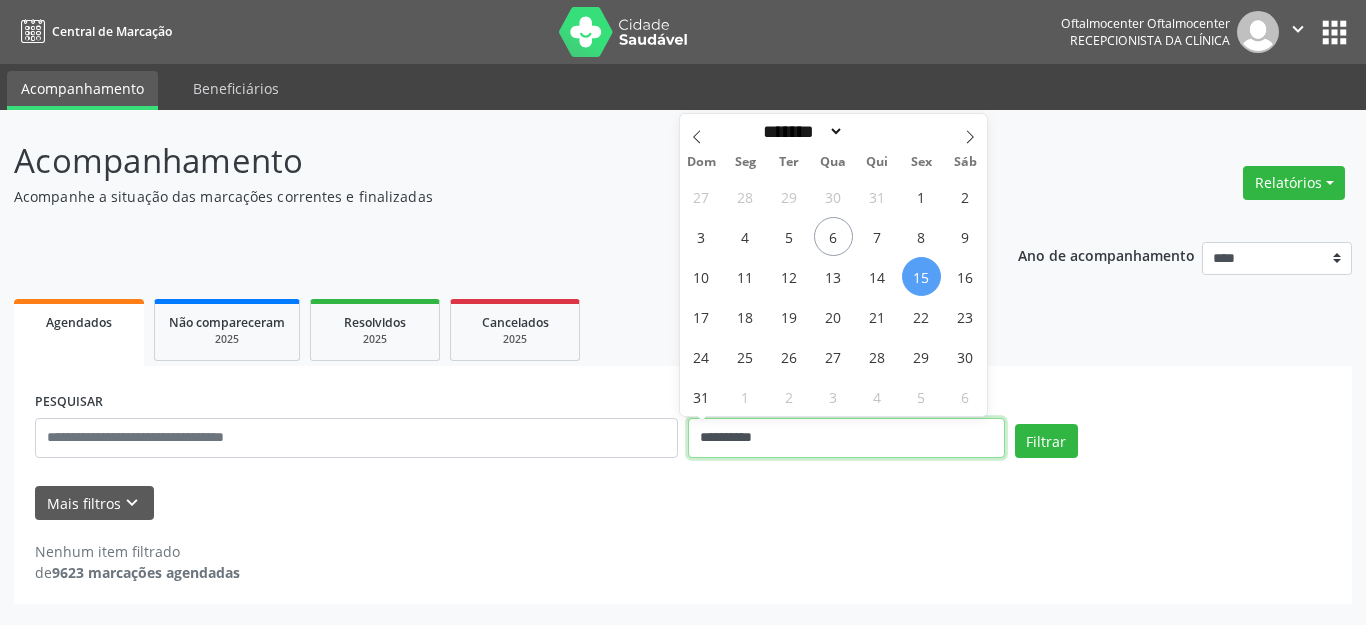 click on "**********" at bounding box center (846, 438) 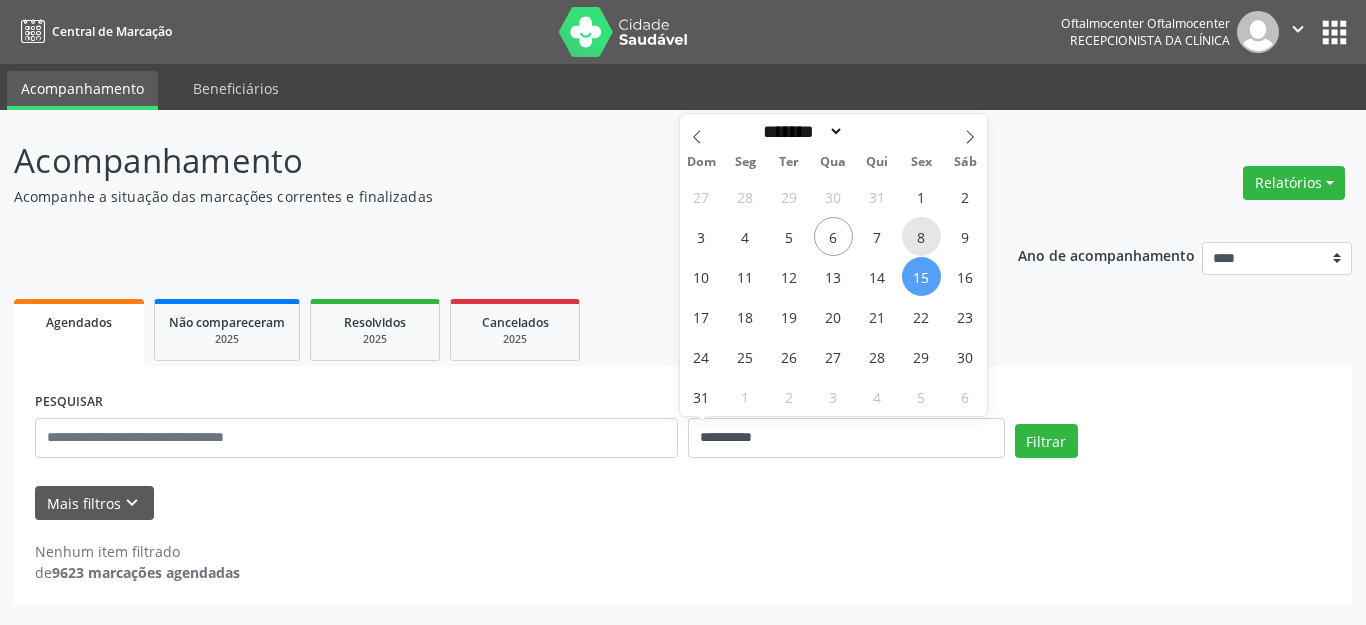 click on "8" at bounding box center [921, 236] 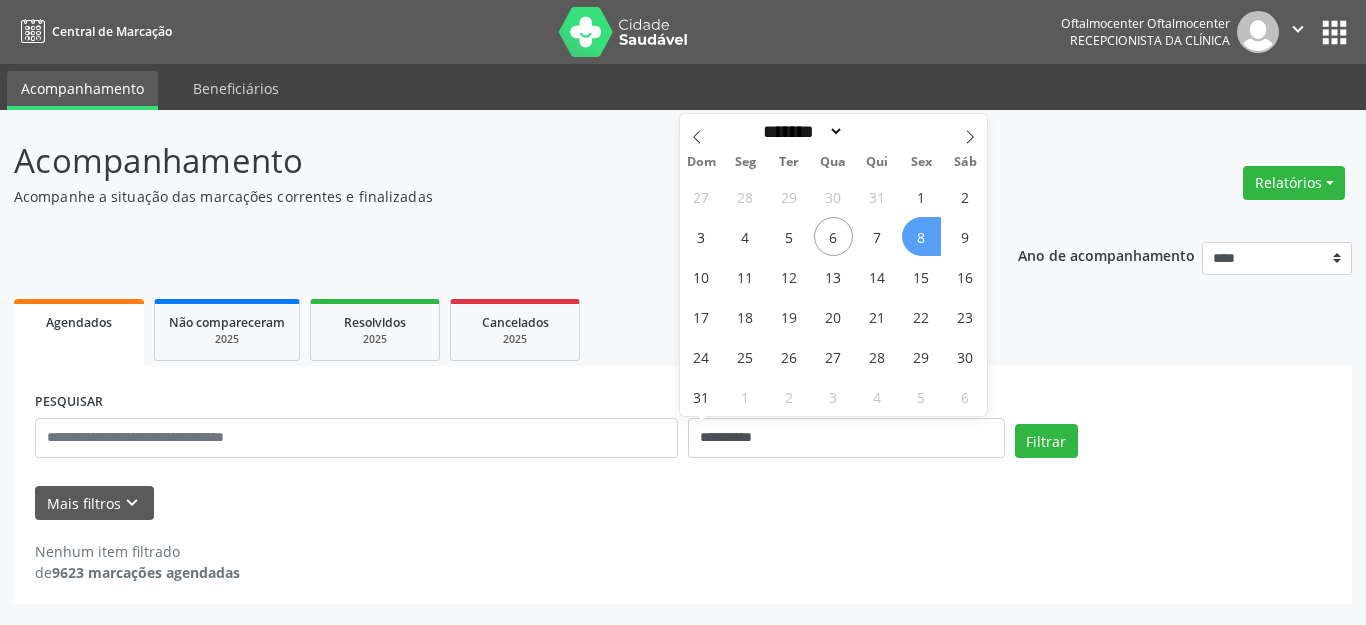 click on "8" at bounding box center (921, 236) 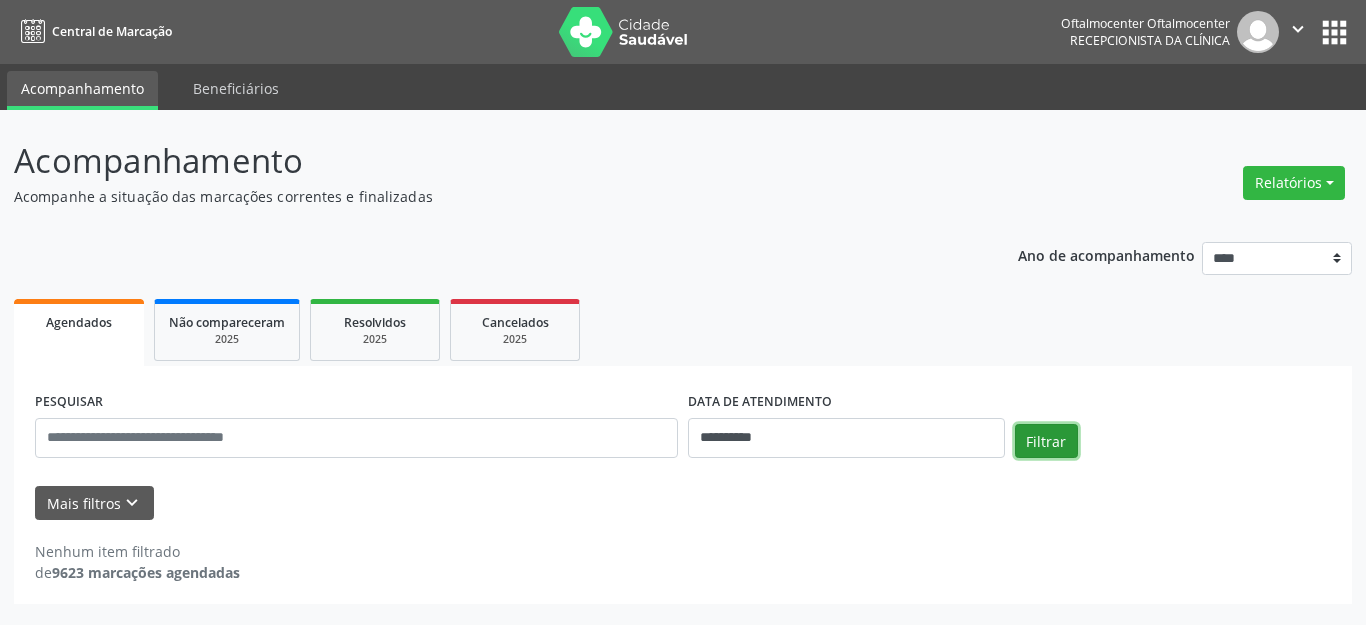 click on "Filtrar" at bounding box center [1046, 441] 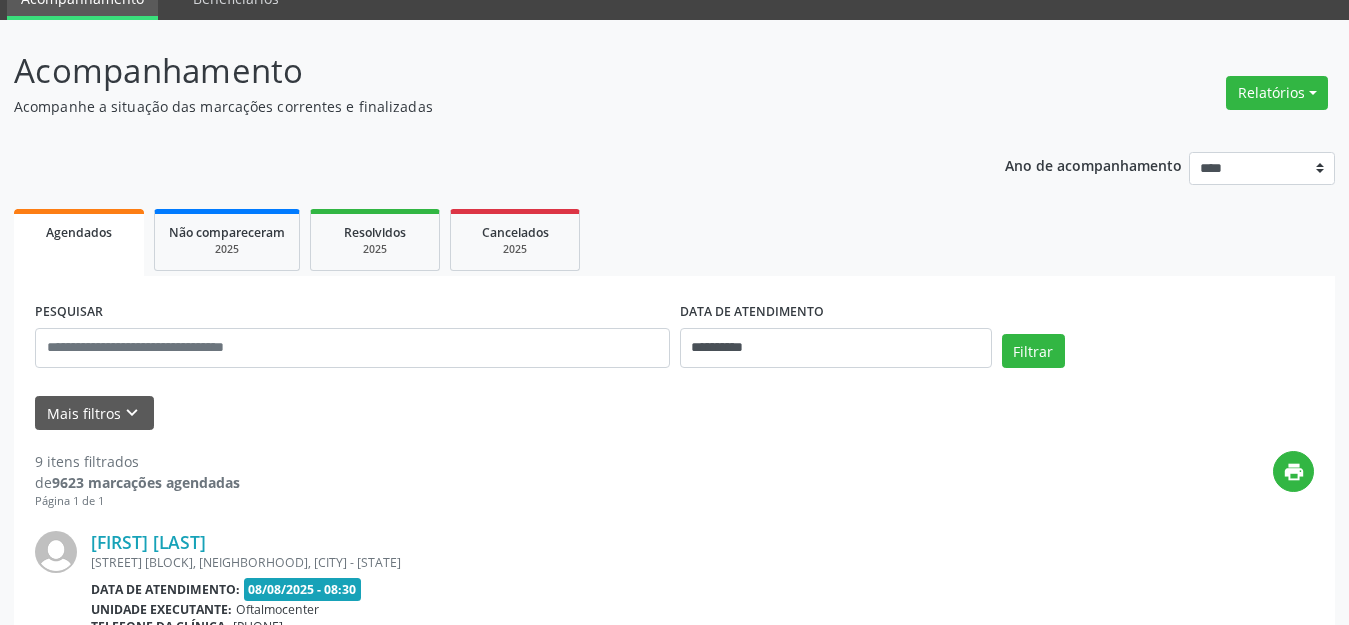 scroll, scrollTop: 56, scrollLeft: 0, axis: vertical 